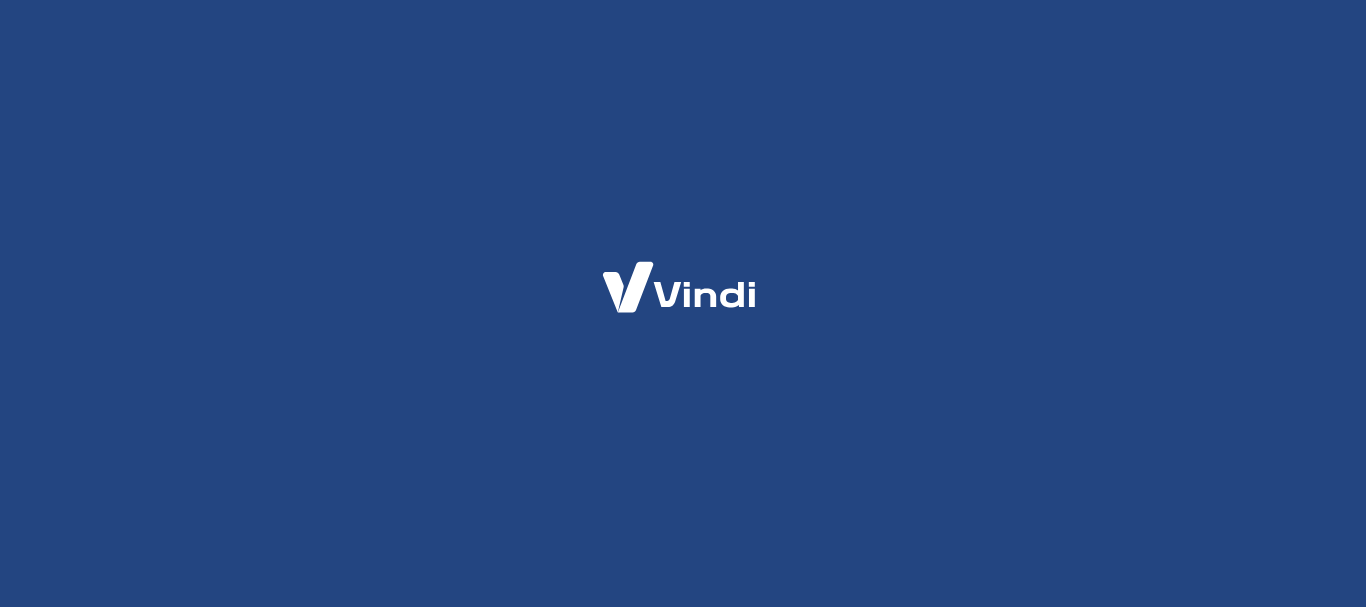 scroll, scrollTop: 0, scrollLeft: 0, axis: both 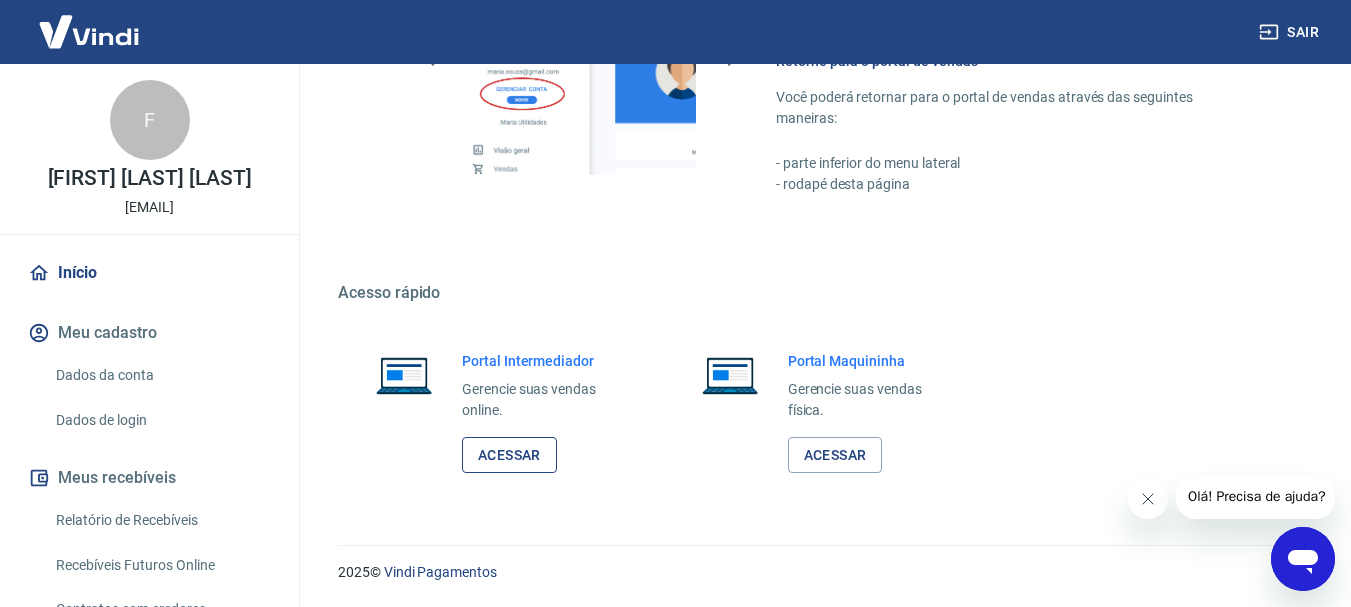 click on "Acessar" at bounding box center [509, 455] 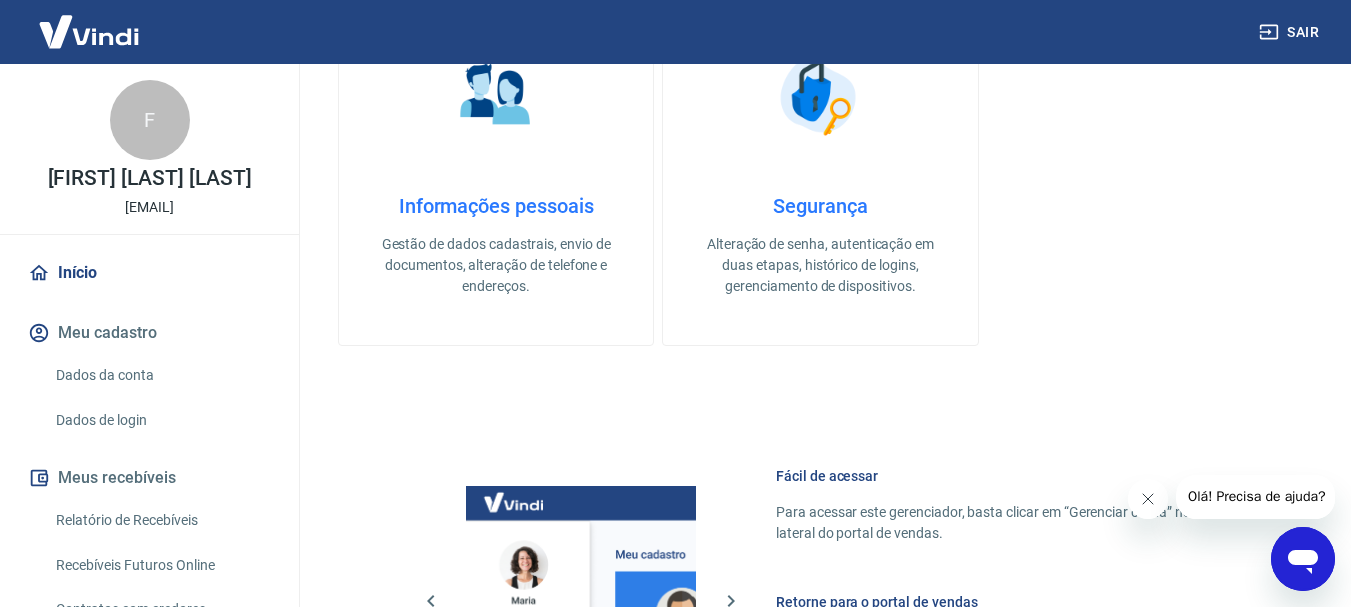 scroll, scrollTop: 1241, scrollLeft: 0, axis: vertical 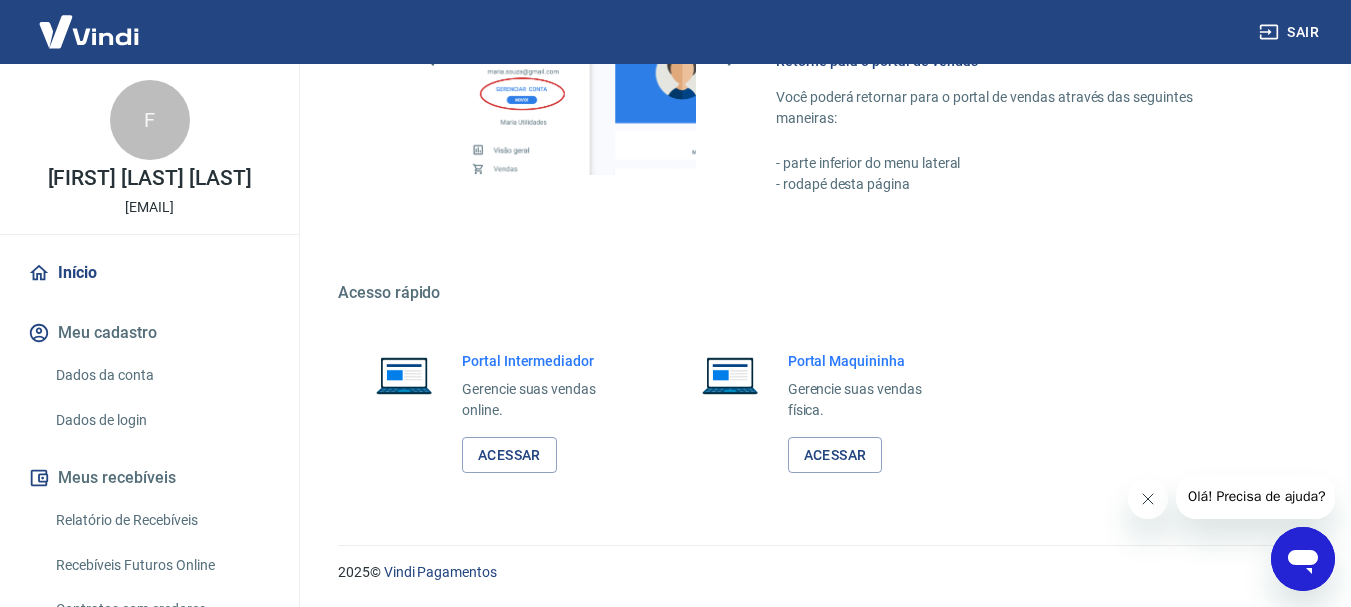 click 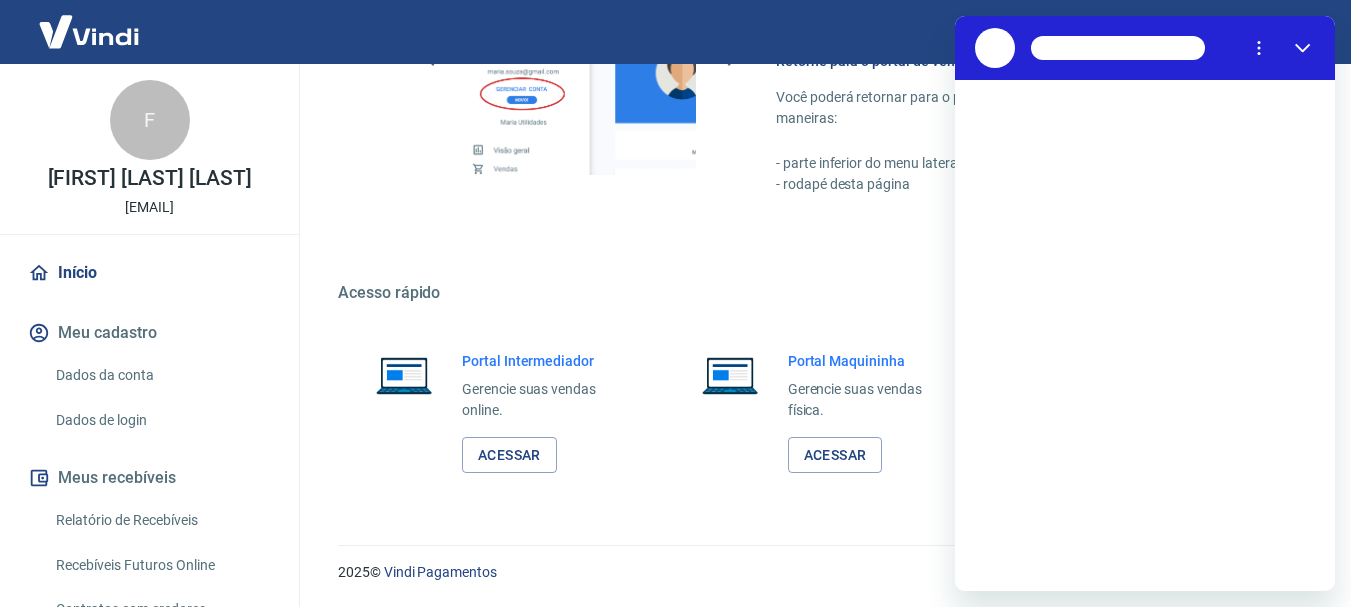 scroll, scrollTop: 0, scrollLeft: 0, axis: both 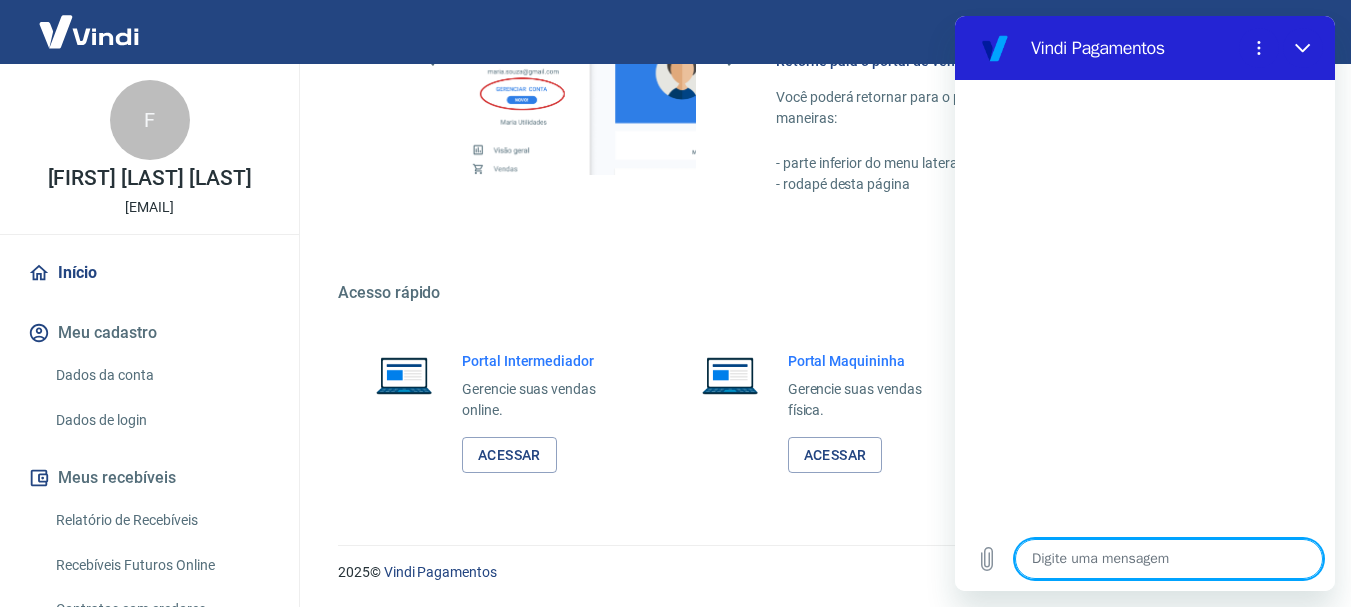 type on "O" 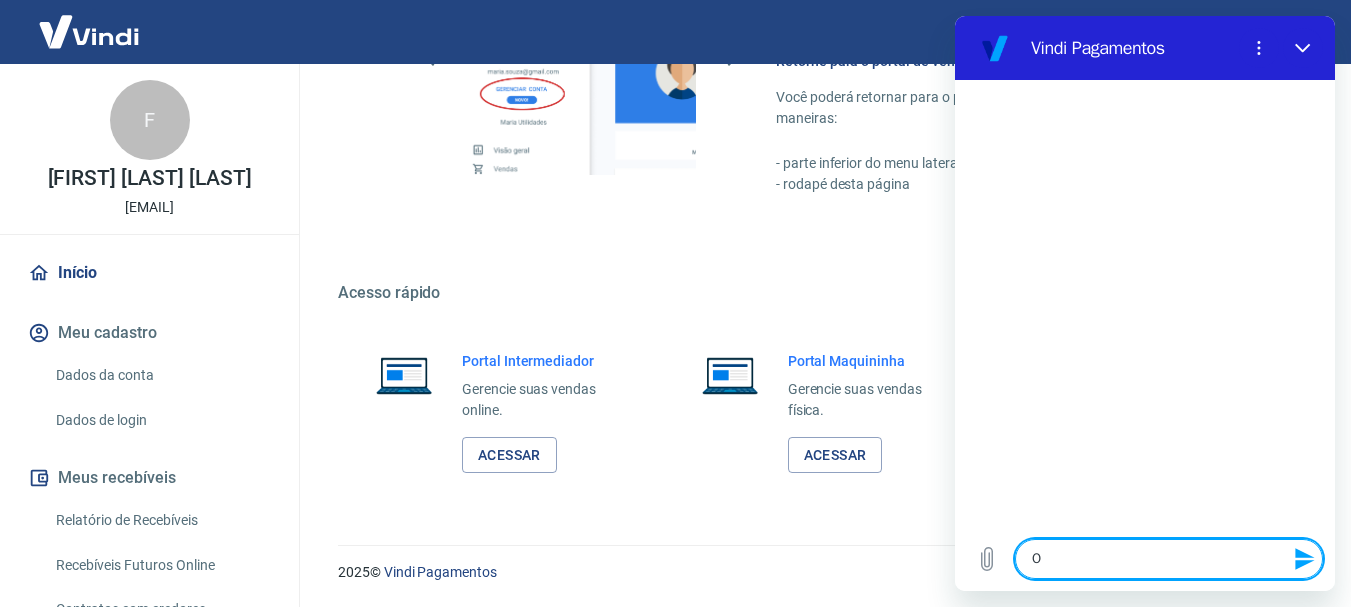 type on "Ol" 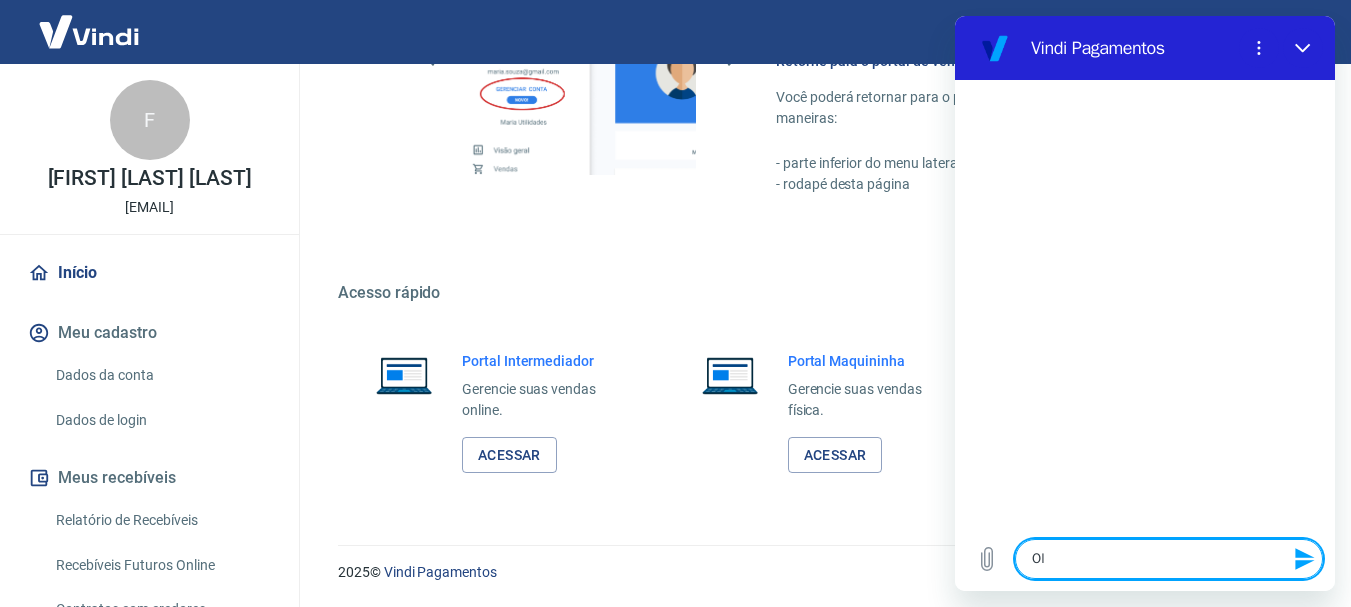 type on "Ols" 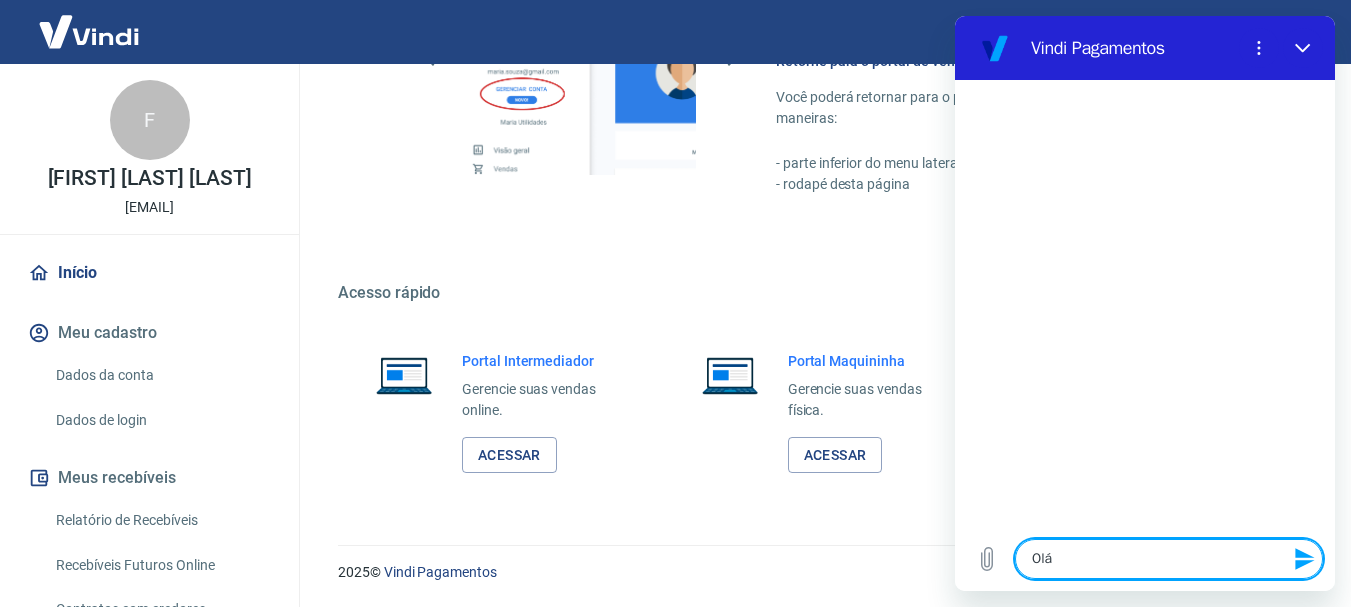 type on "Ol" 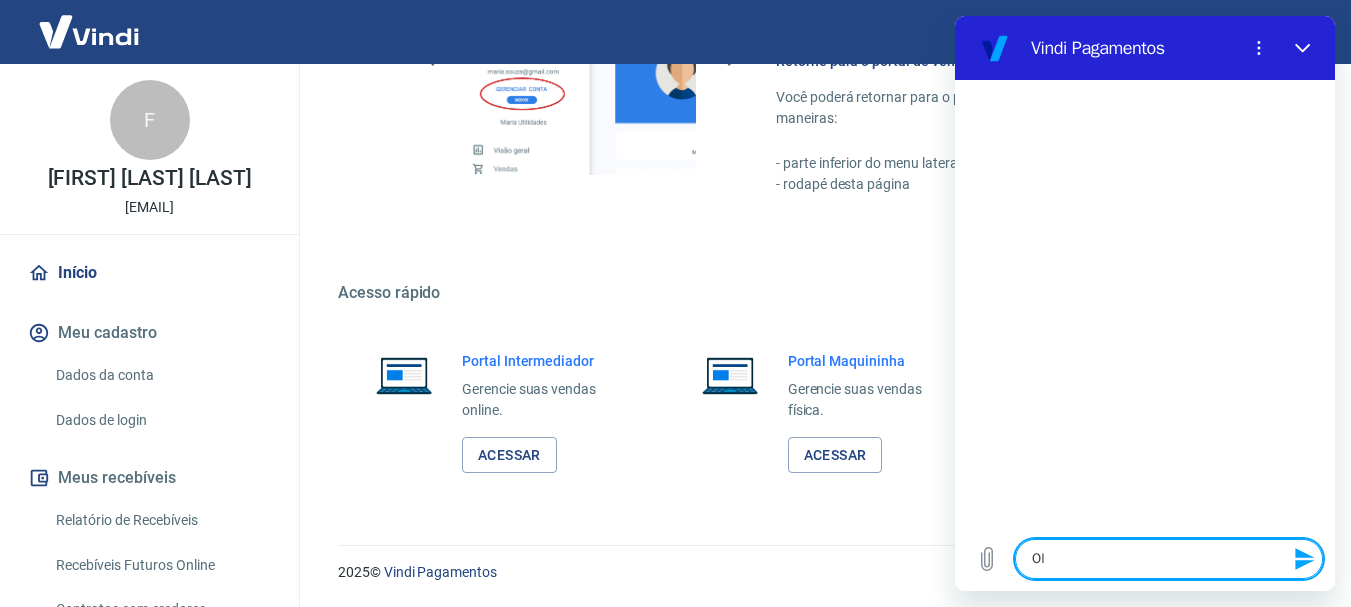 type on "Ola" 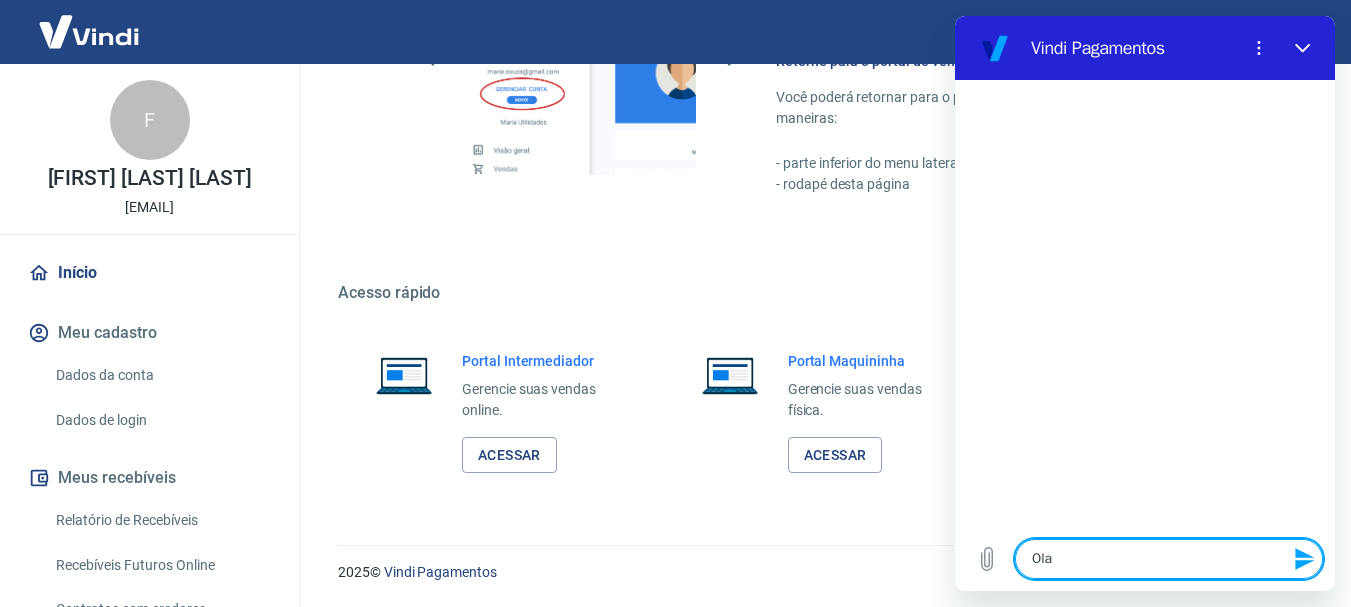 type on "Ol" 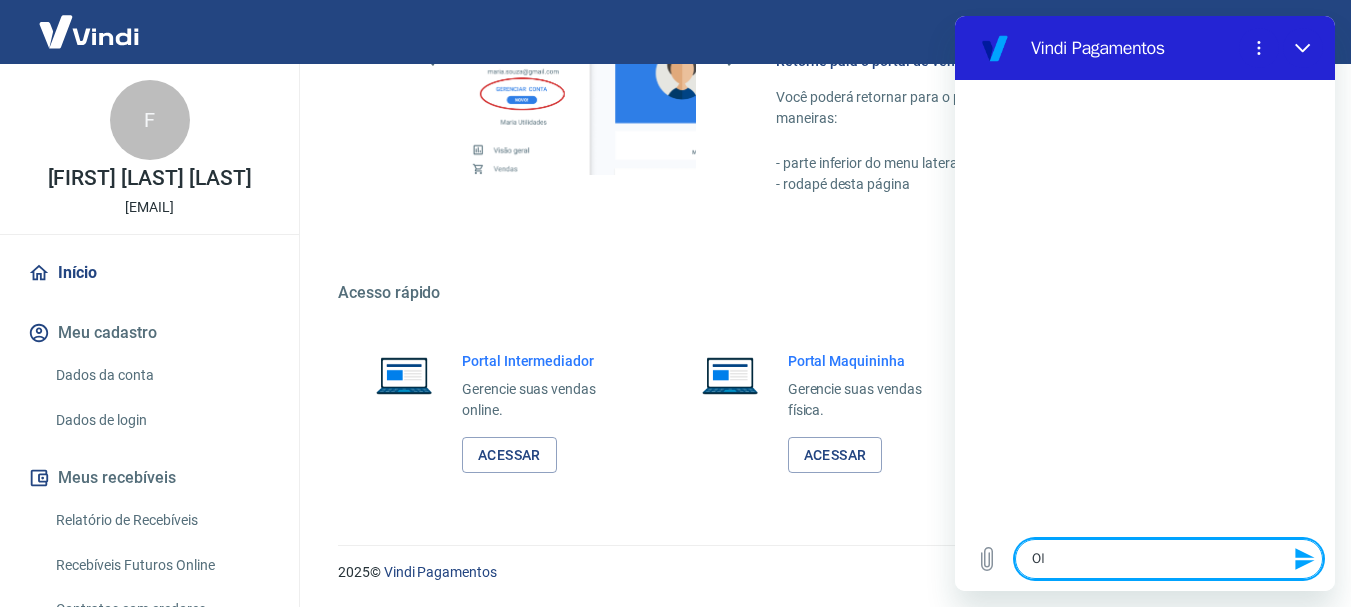 type on "Olá" 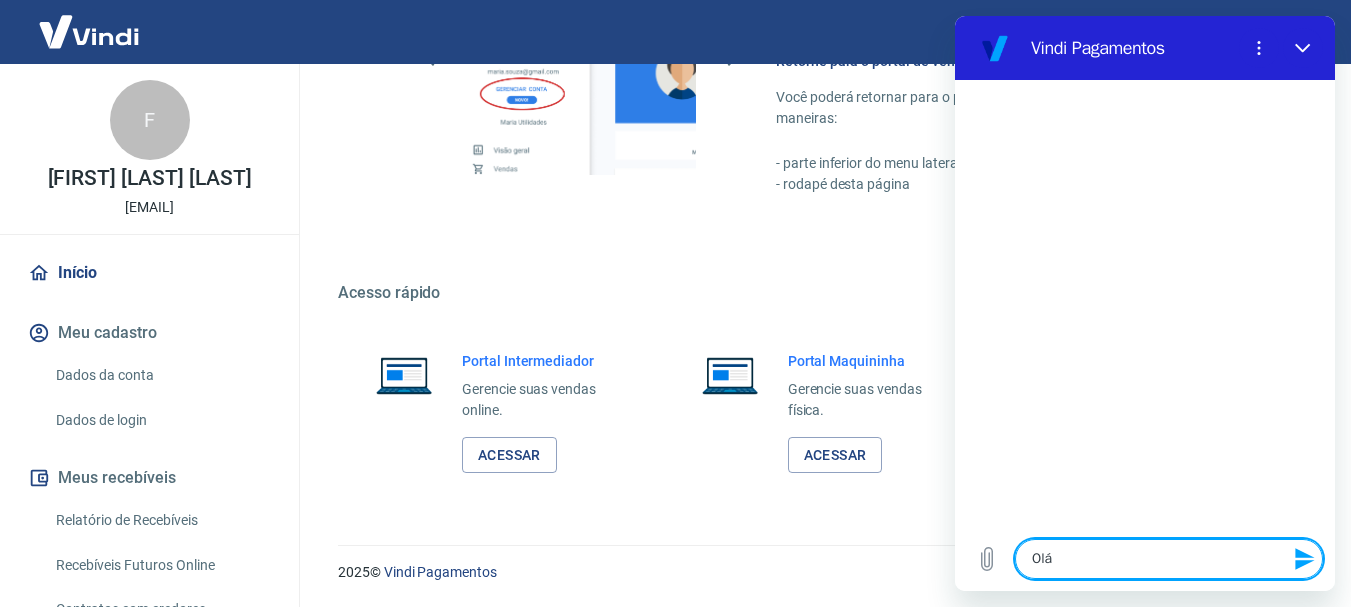 type 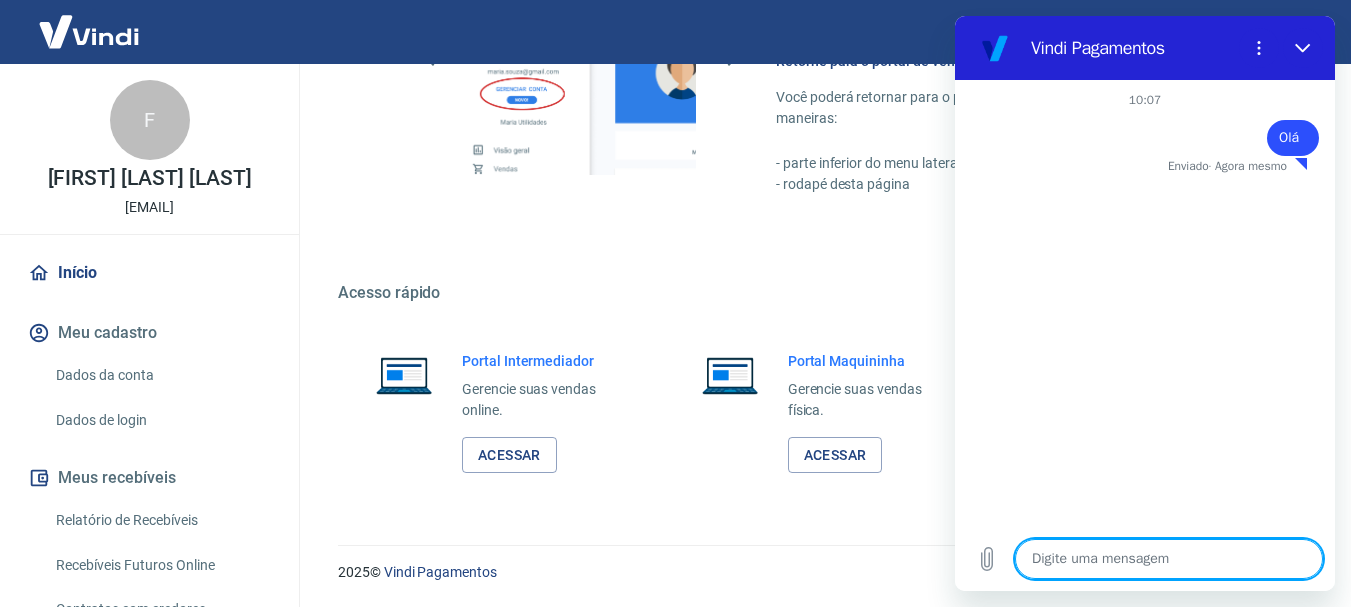 type on "x" 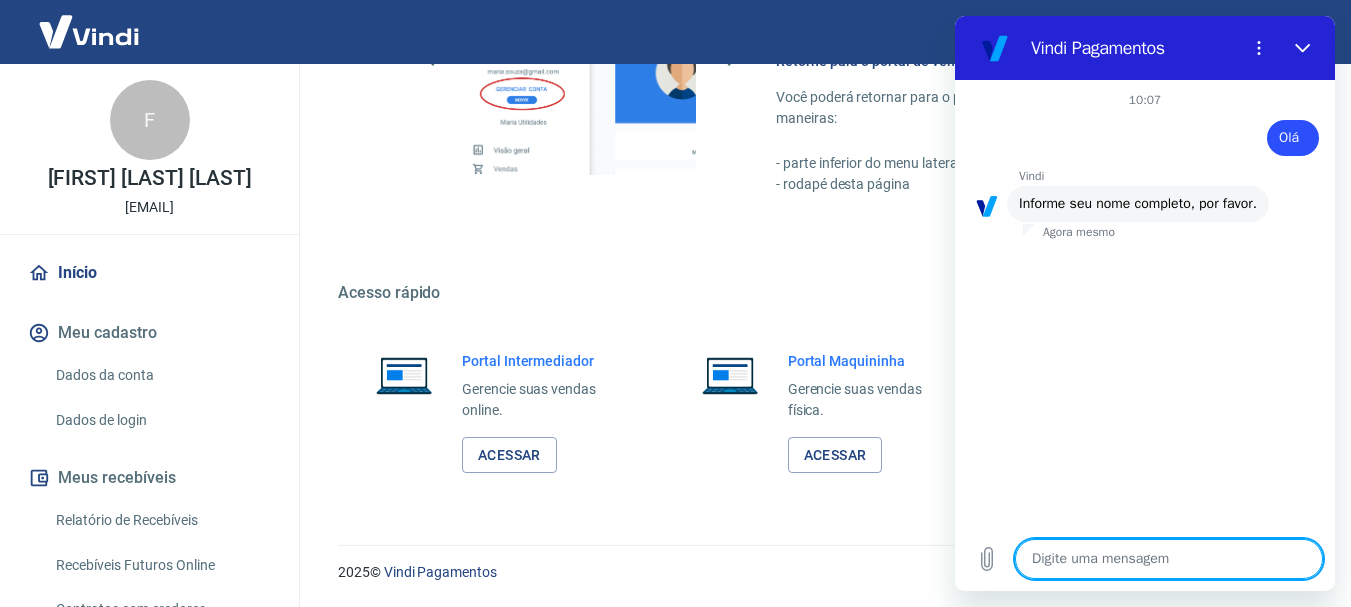 type on "L" 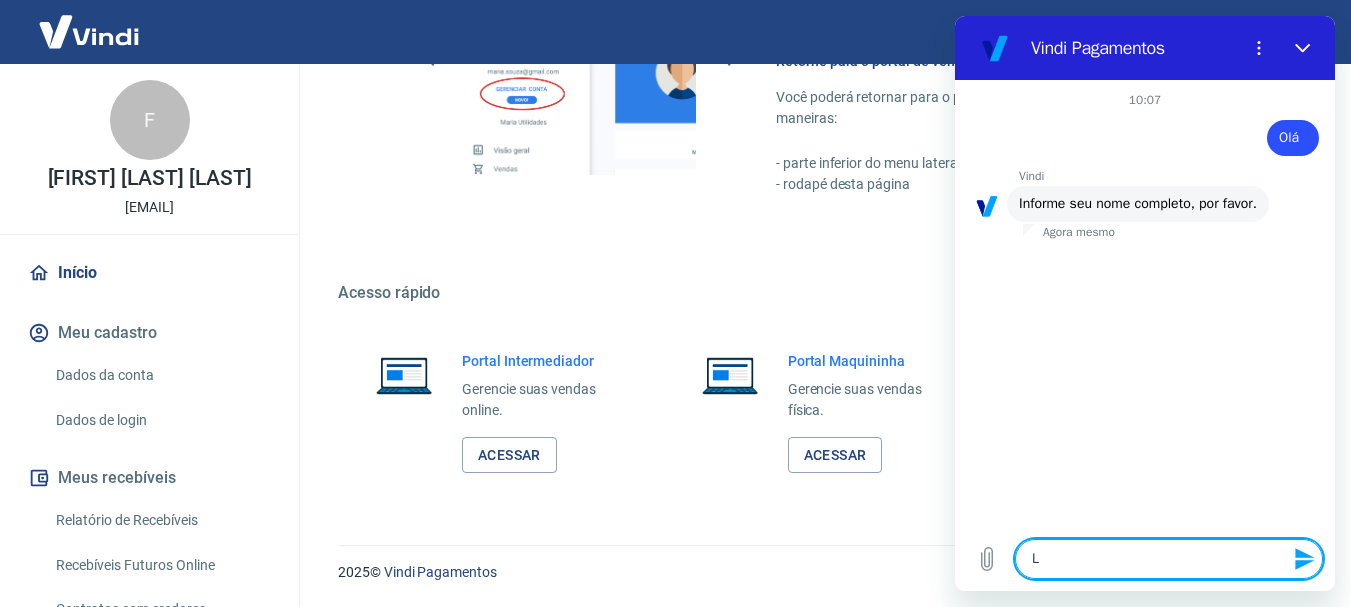 type on "Lu" 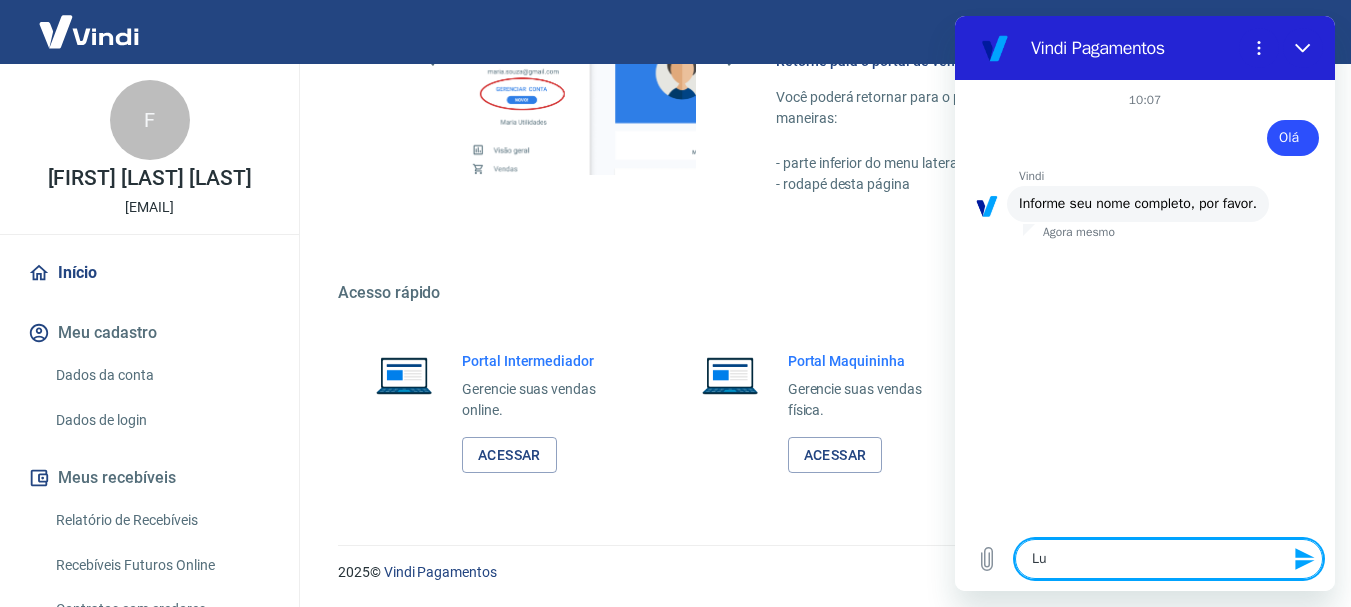 type on "Lua" 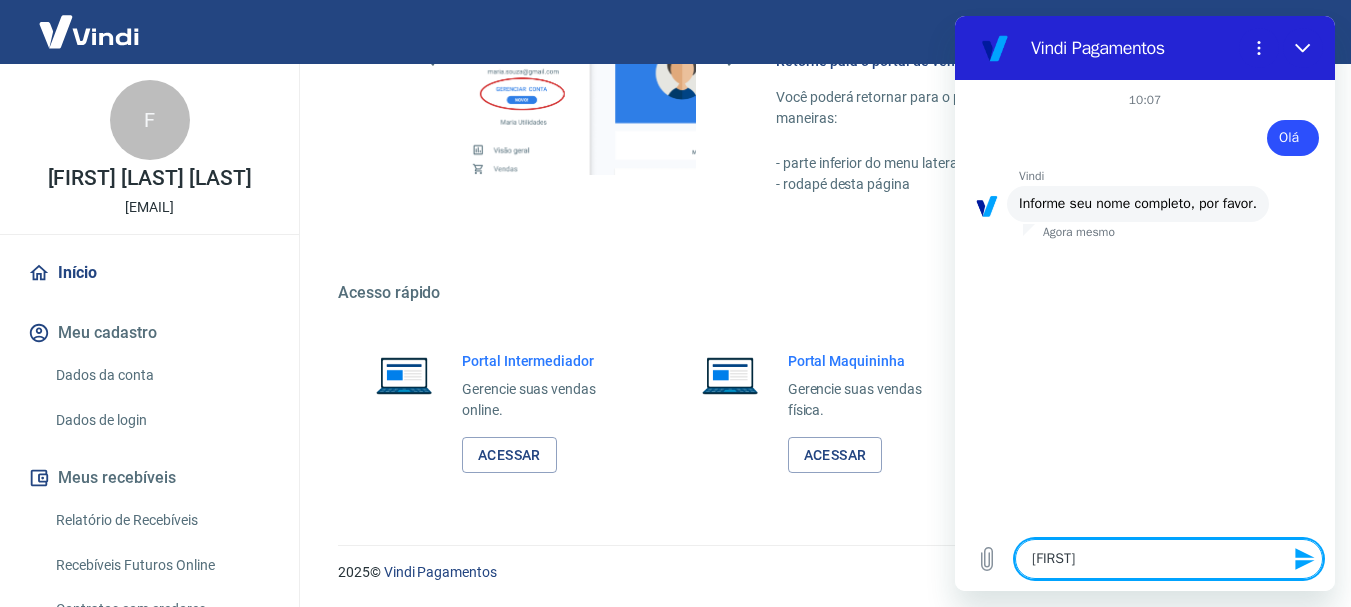 type on "Luan" 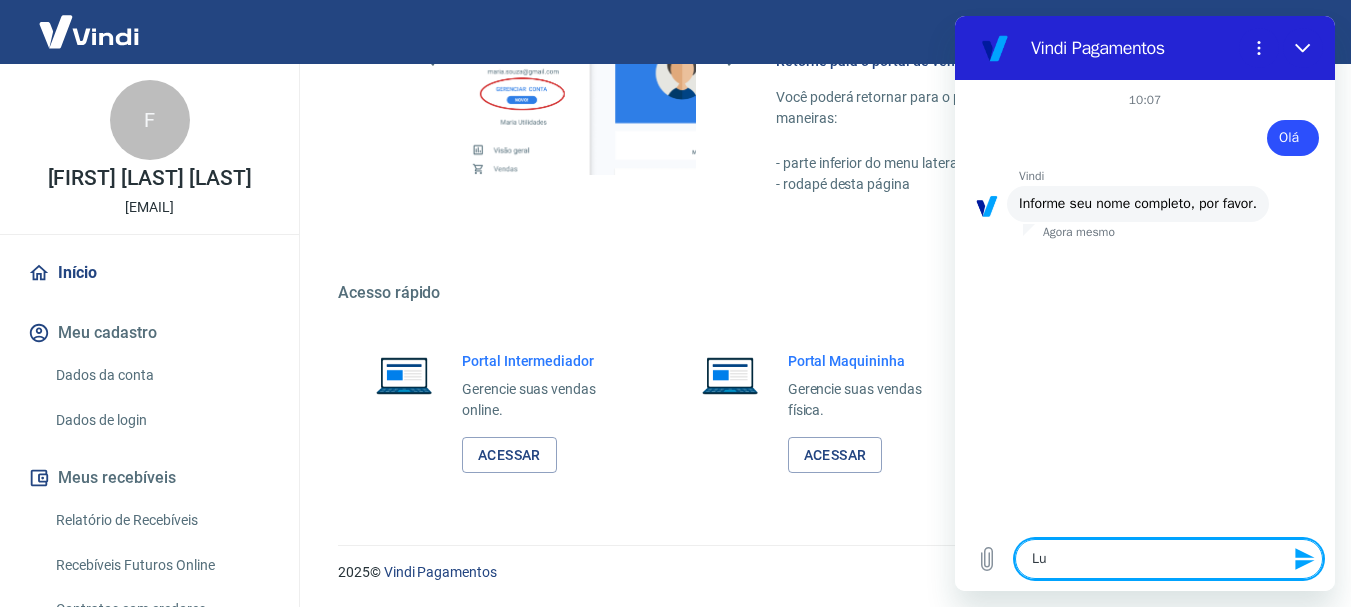 type on "L" 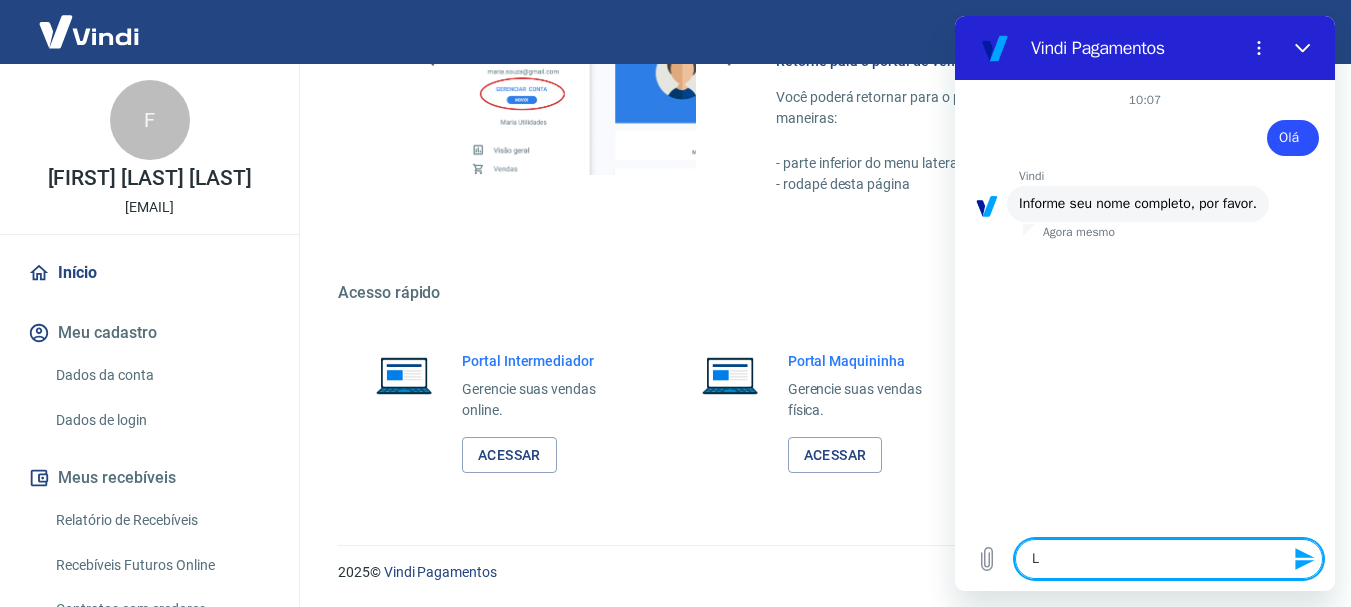 type 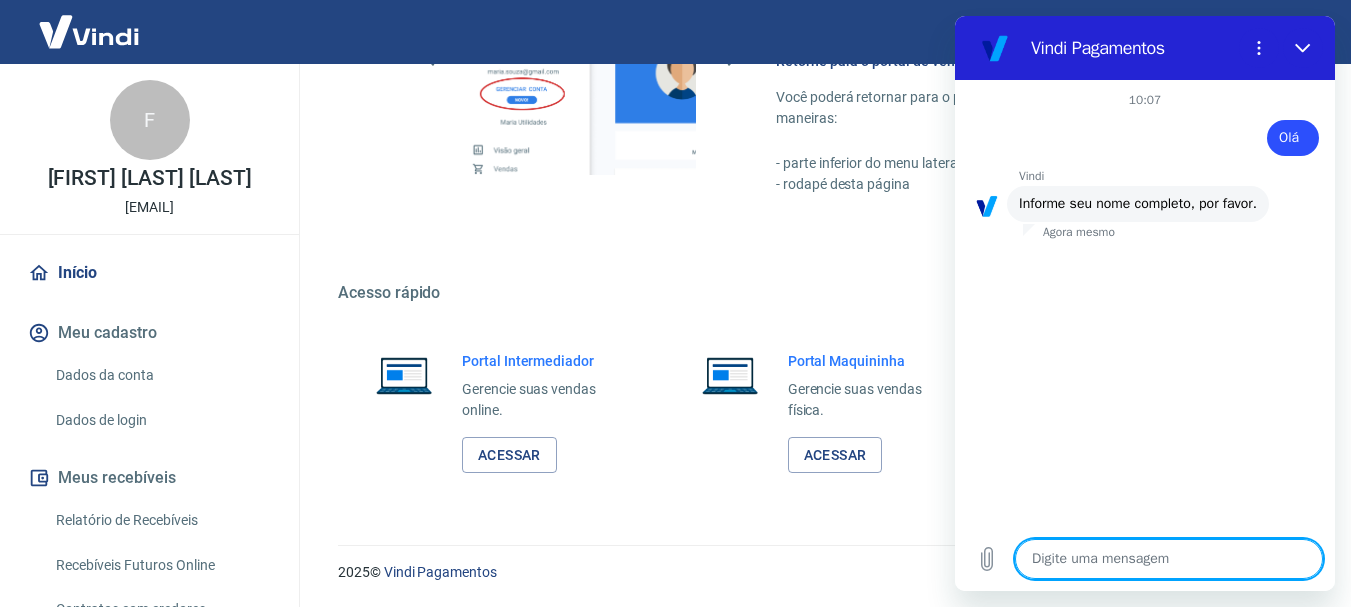 type on "L" 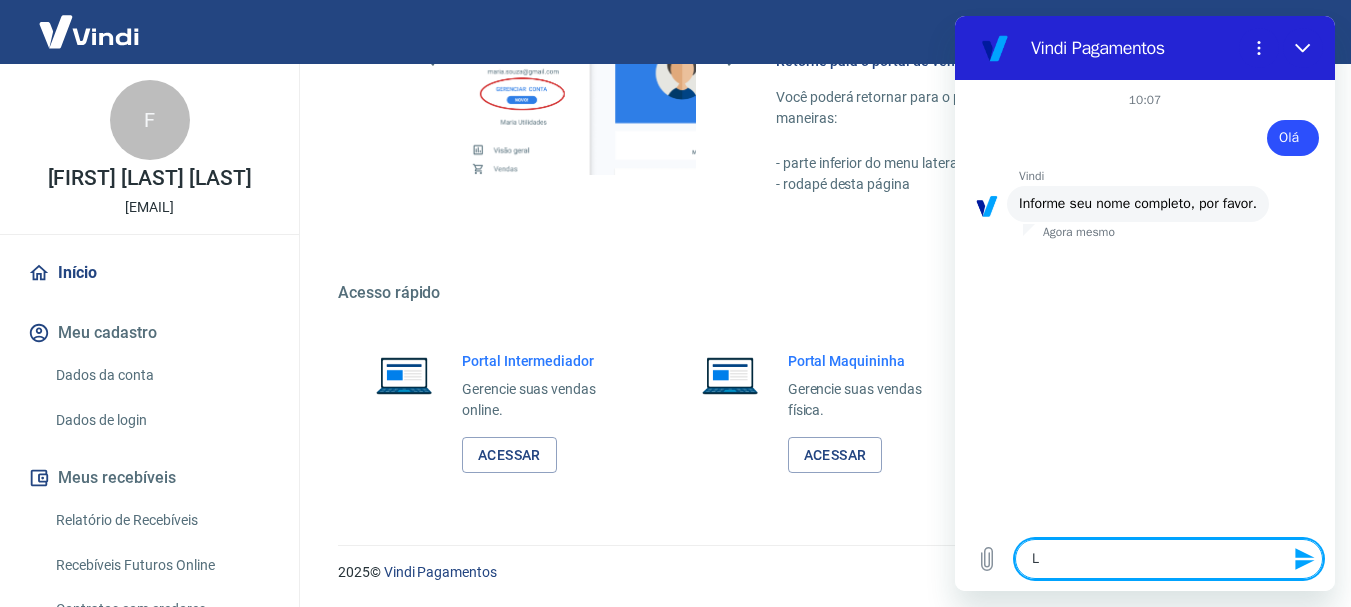 type on "Le" 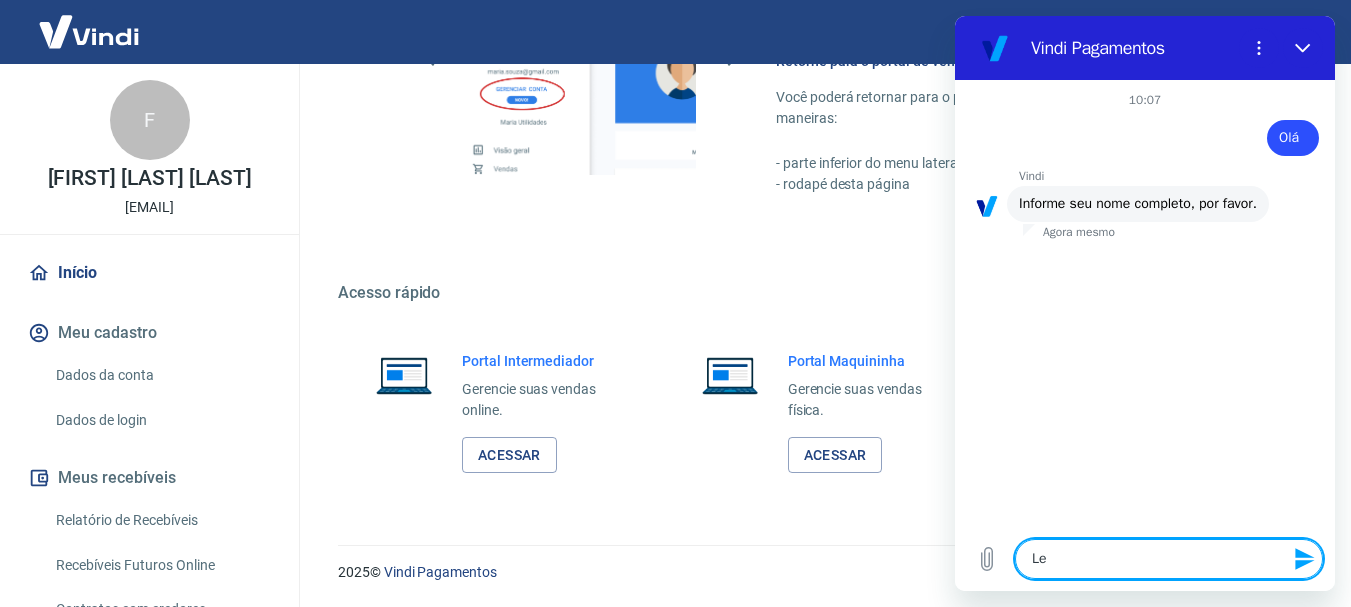 type on "Leo" 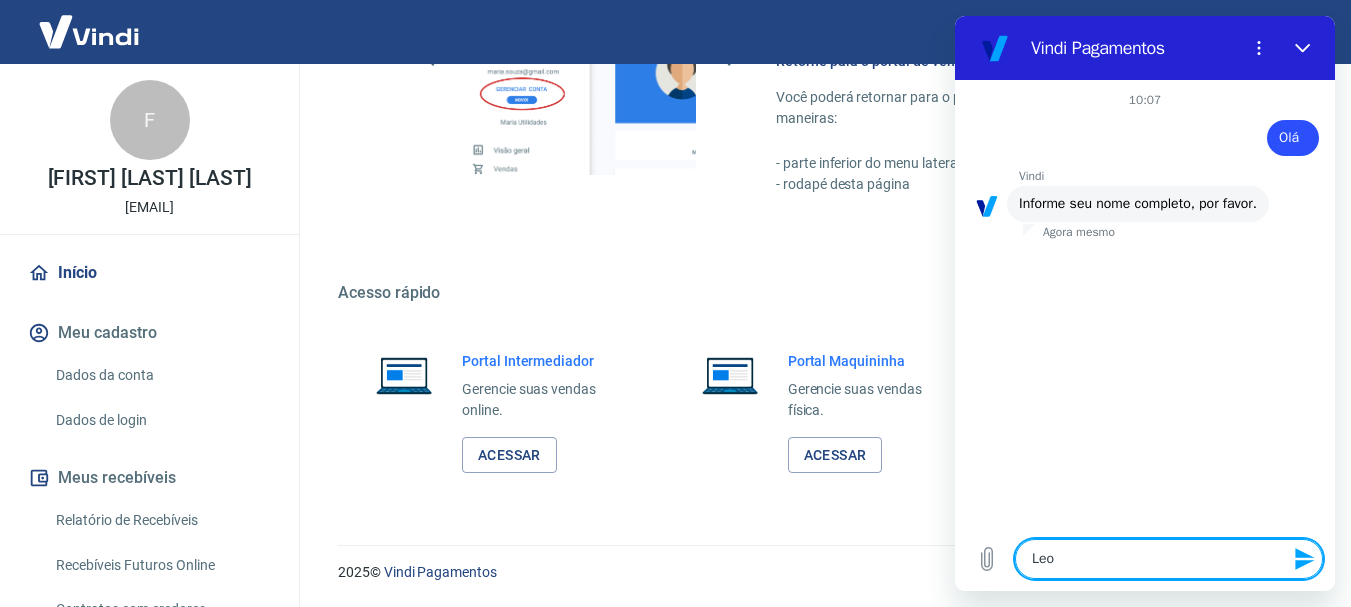 type on "Leon" 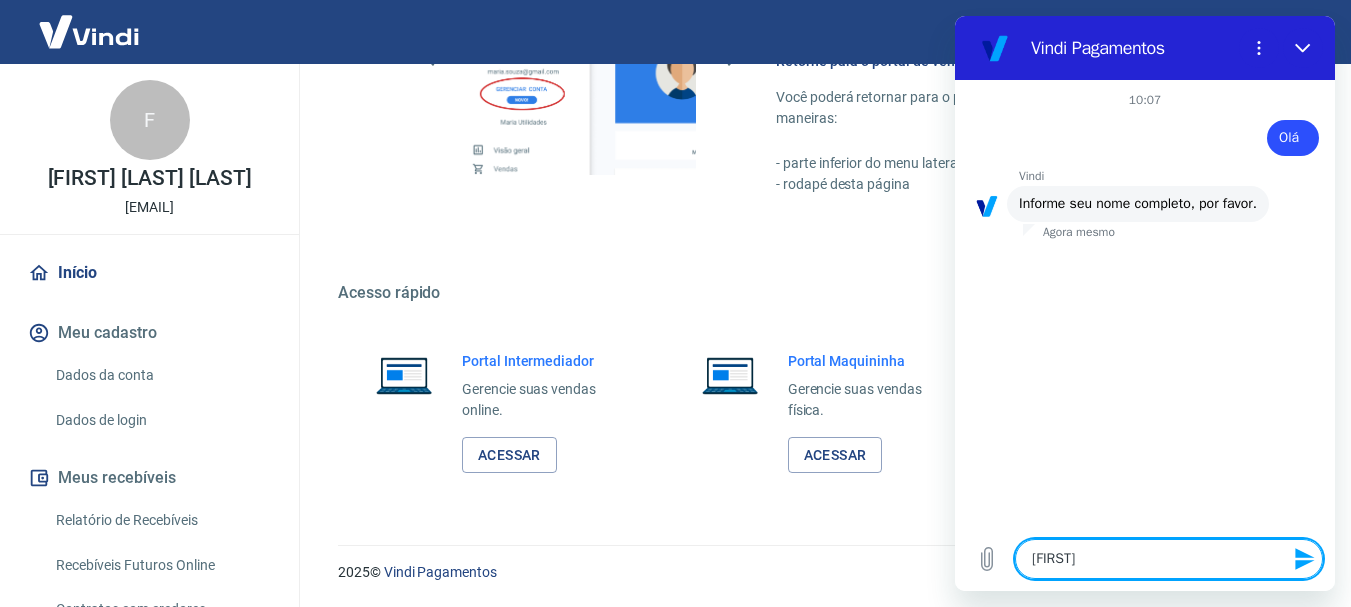 type on "Leona" 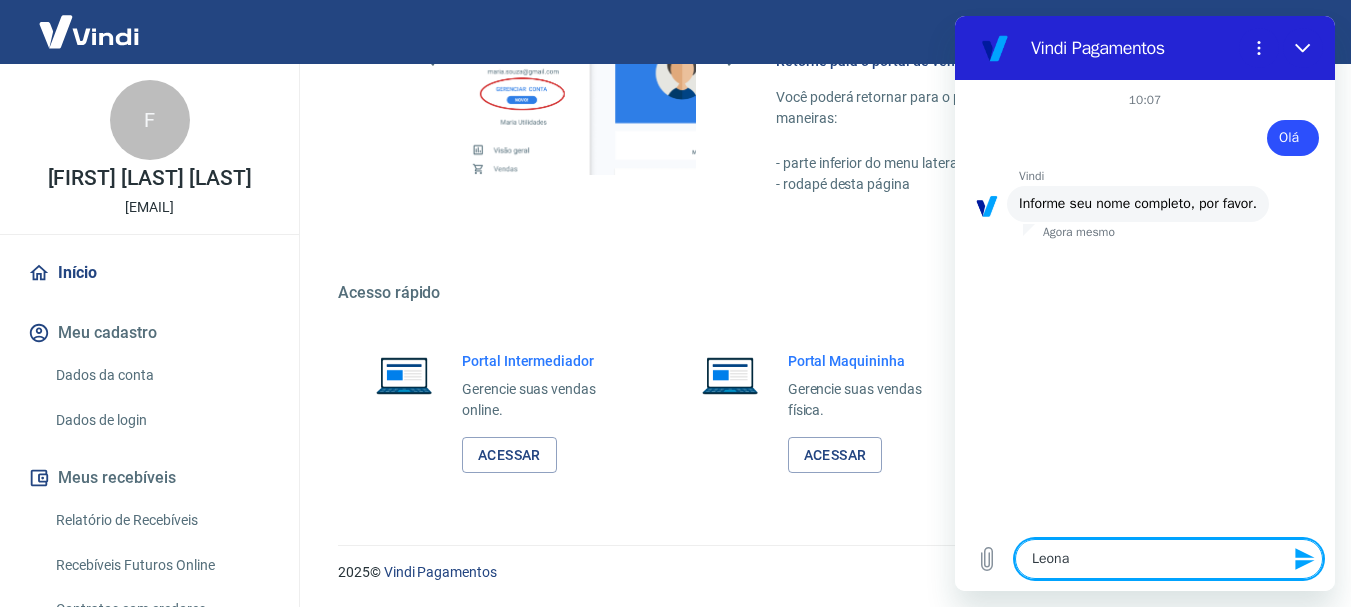 type on "Leonar" 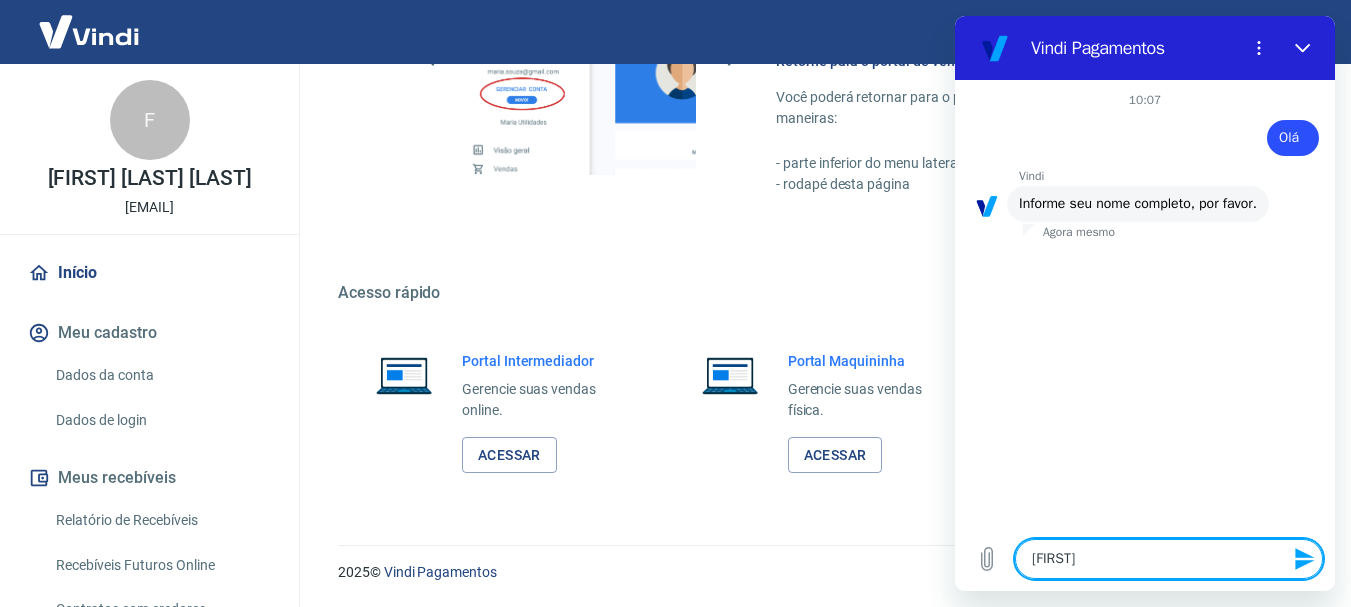 type on "Leonard" 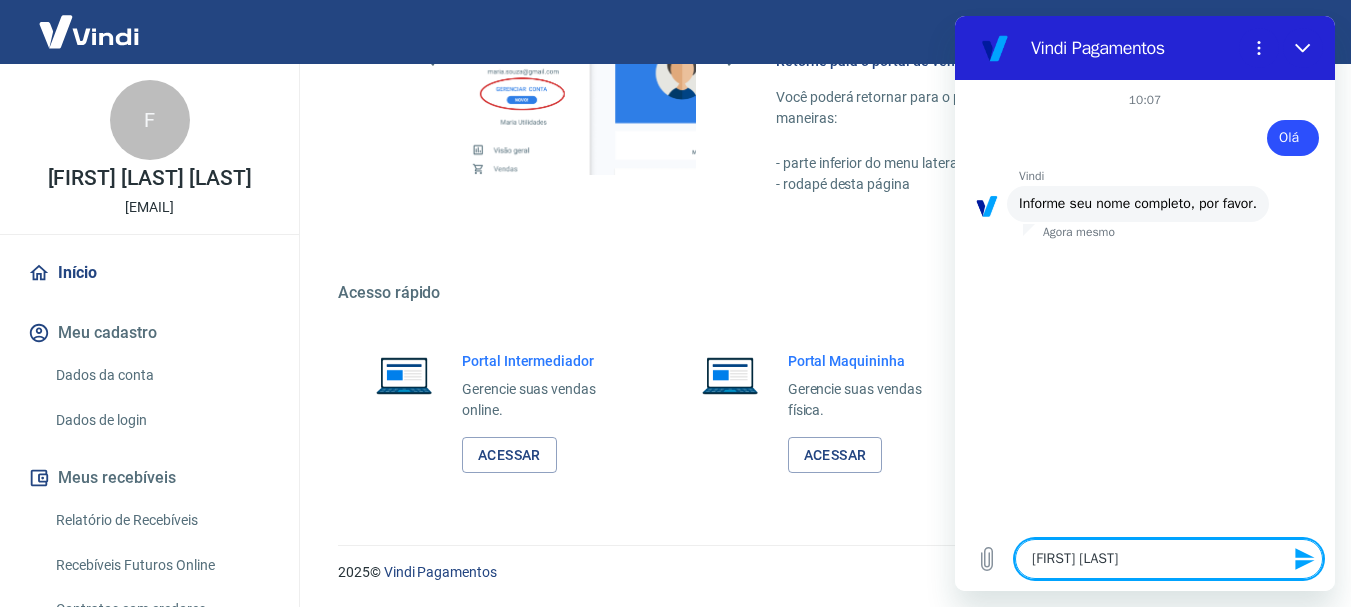 type on "Leonardo Al" 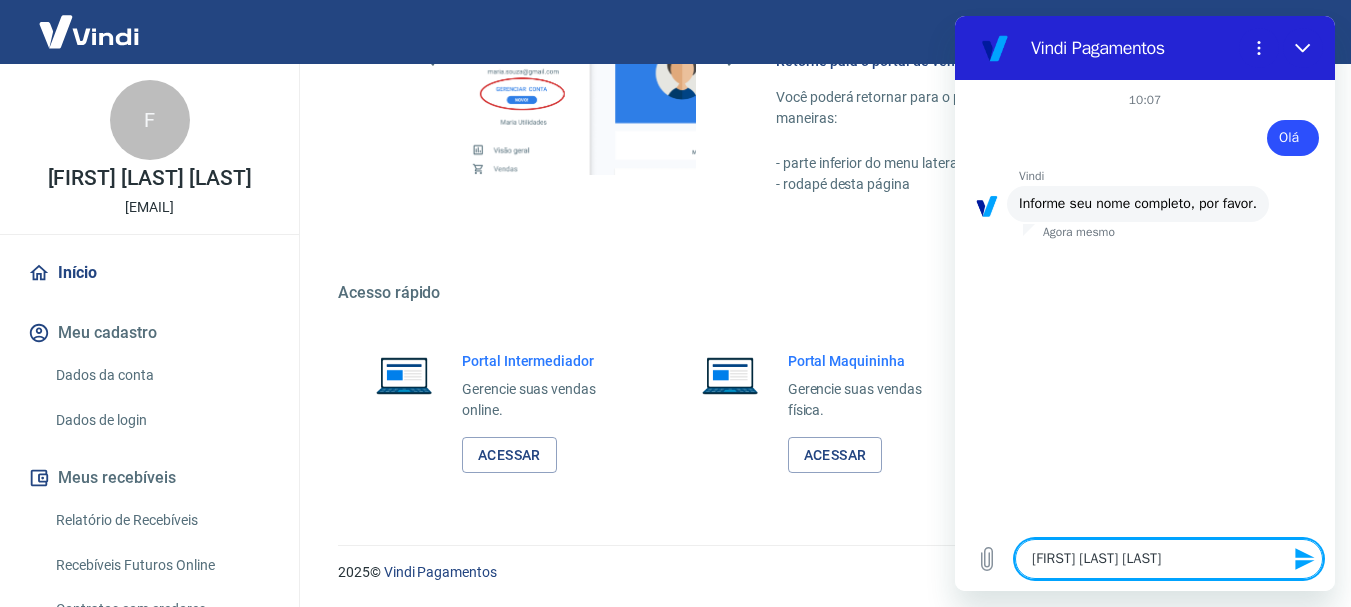 type on "Leonardo Almeida Be" 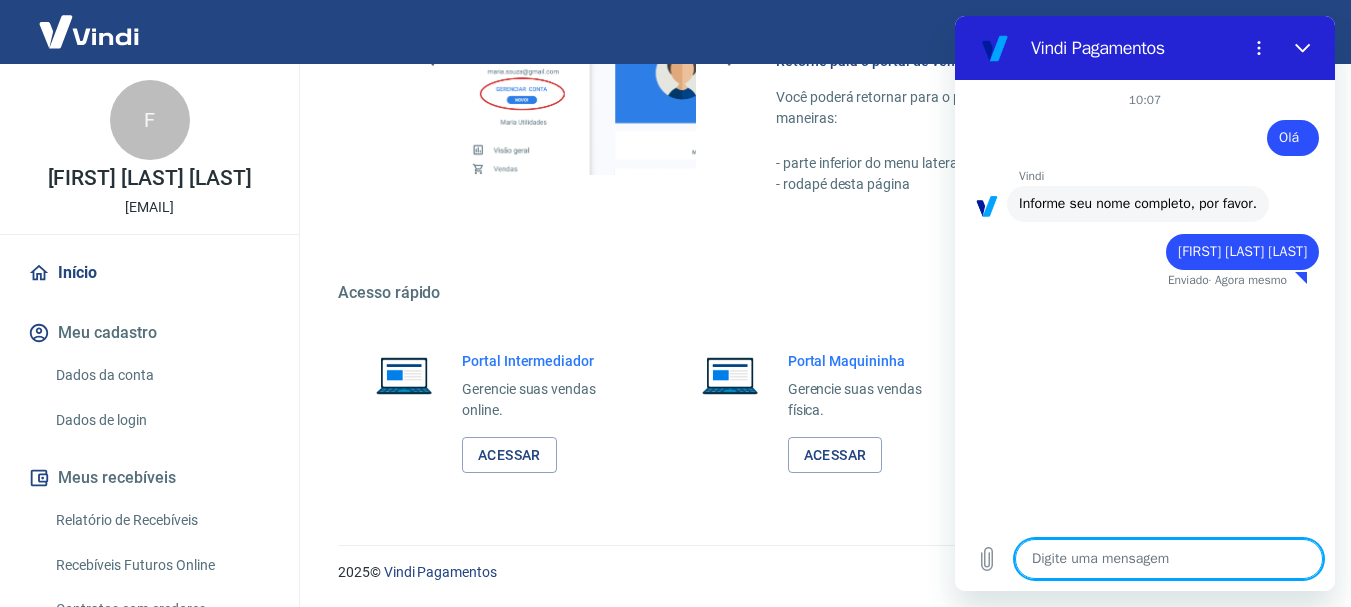 type on "x" 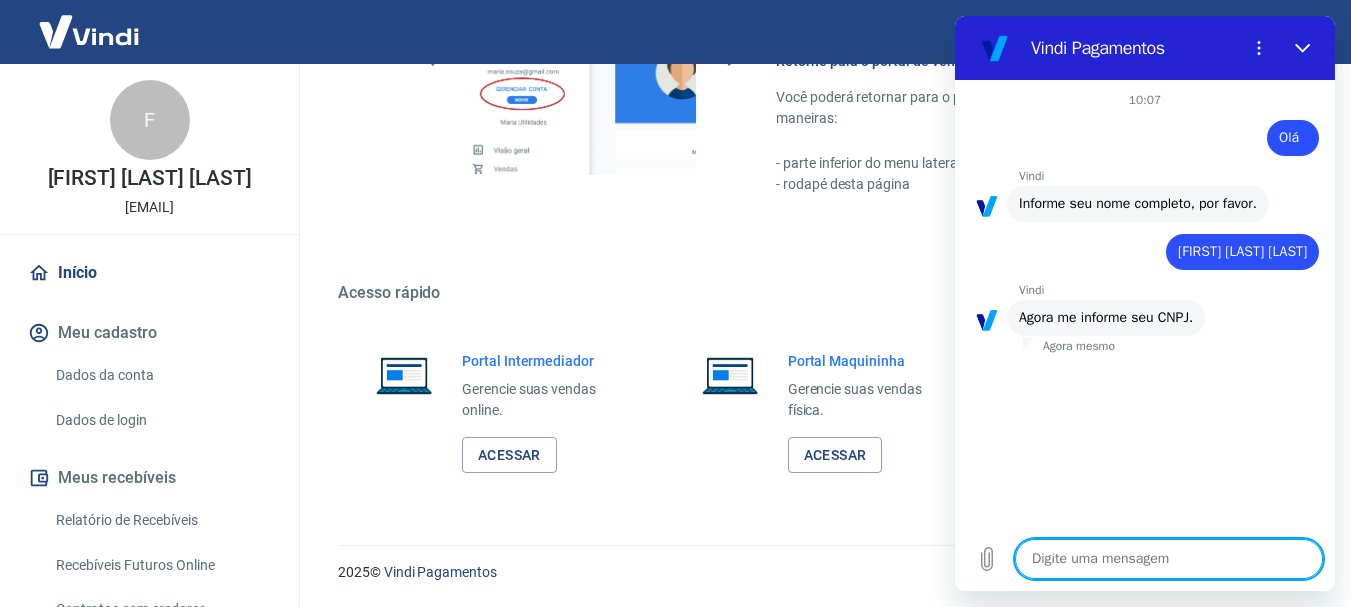 type on "3" 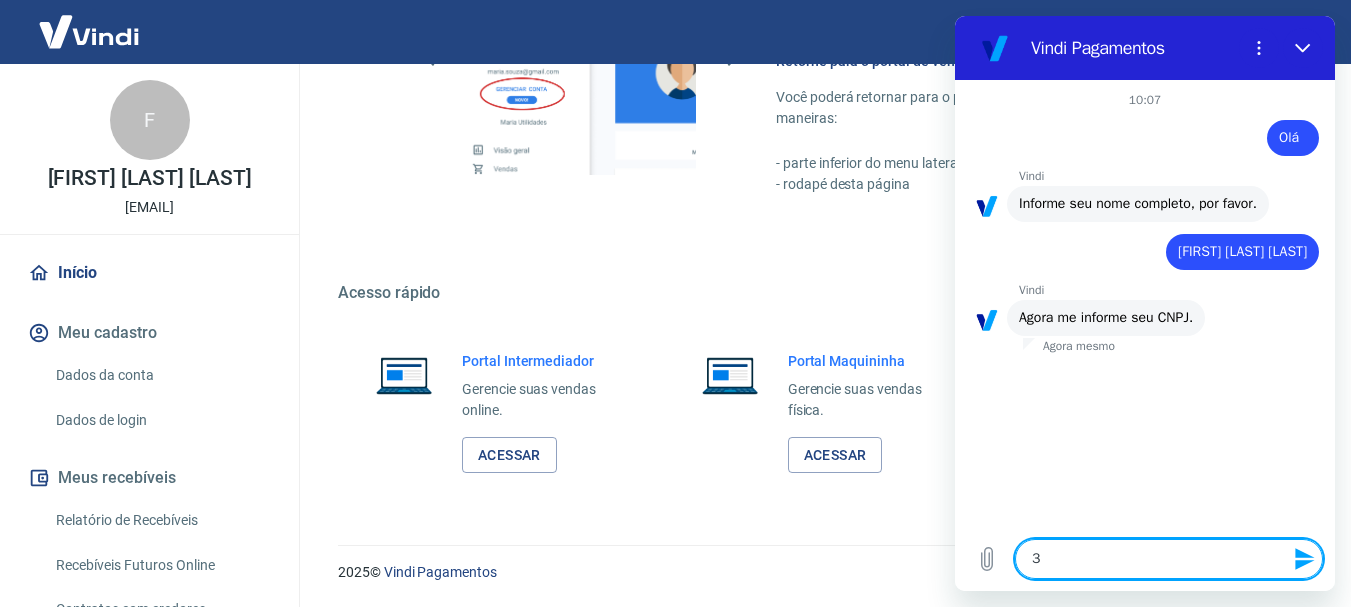 type on "35" 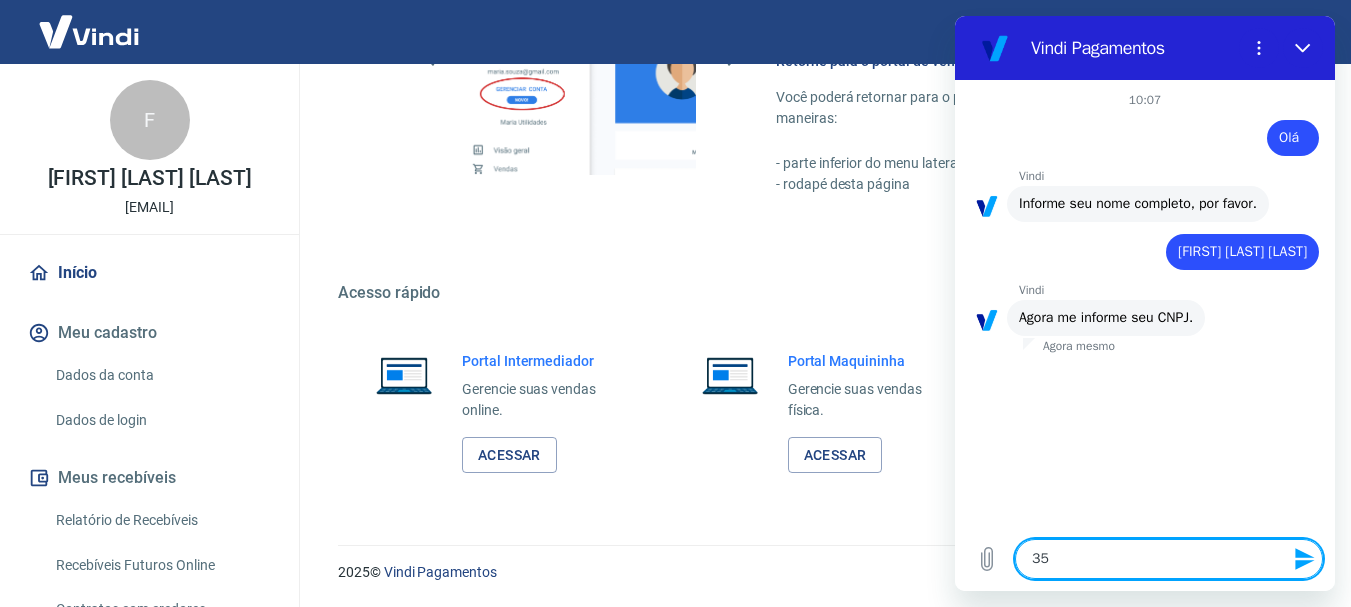 type on "357" 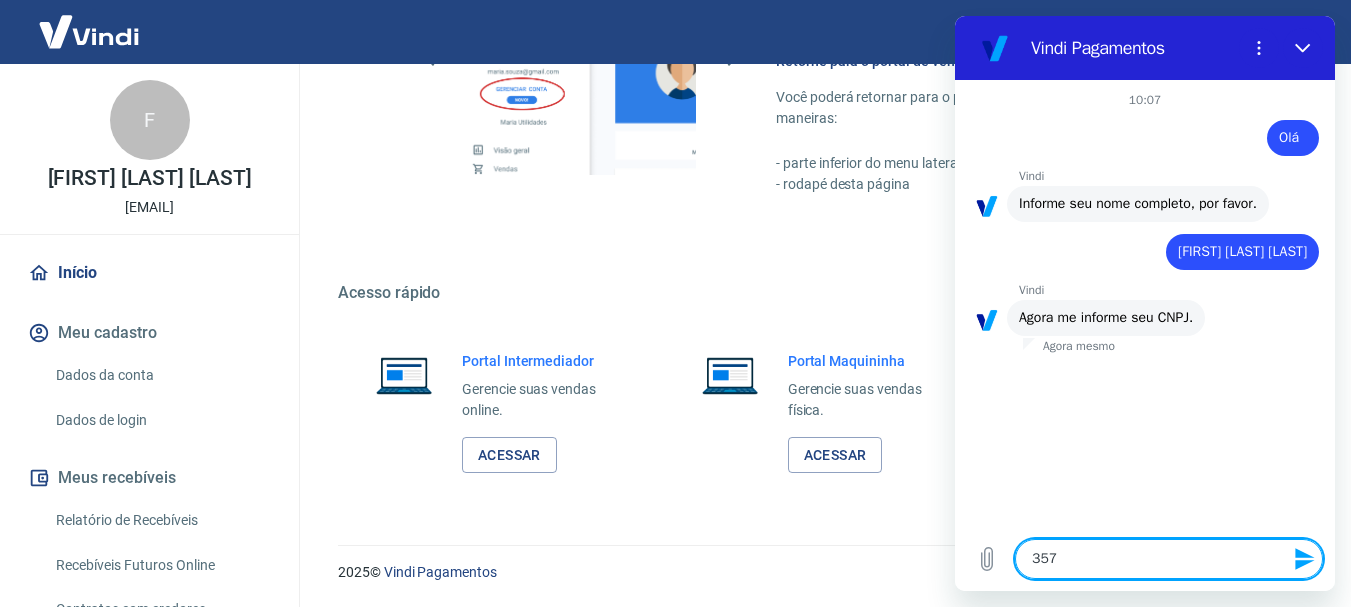 type on "3573" 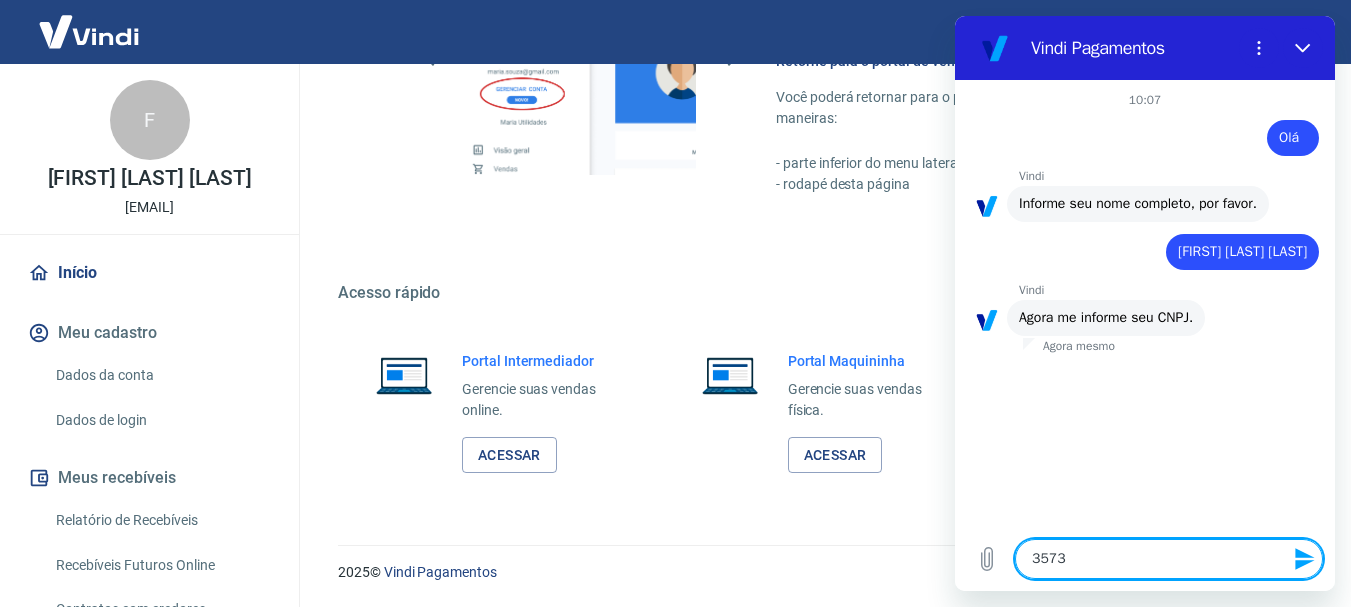 type on "35736" 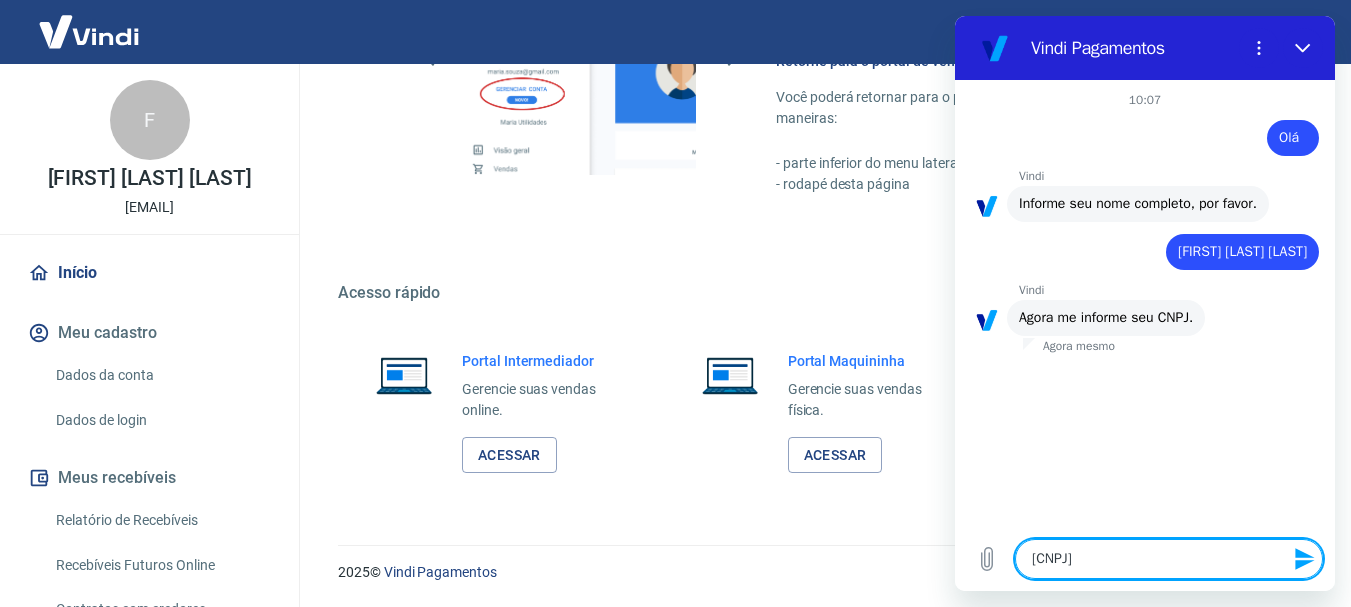 type on "357369" 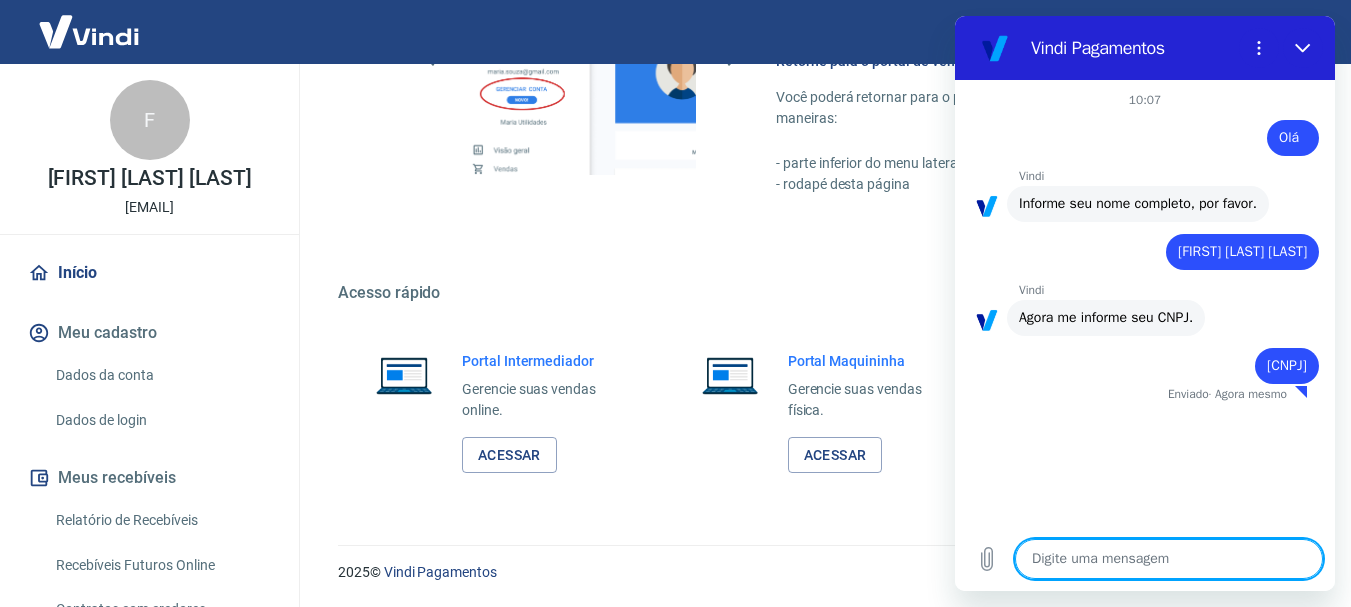 type on "x" 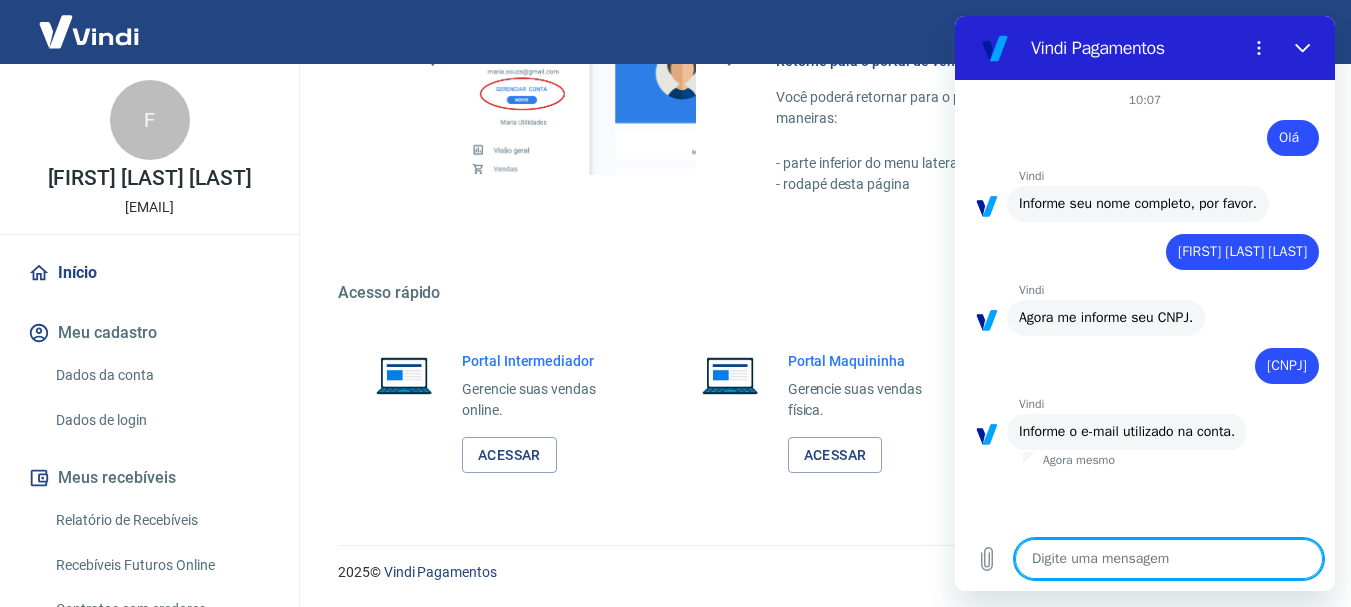 type on "c" 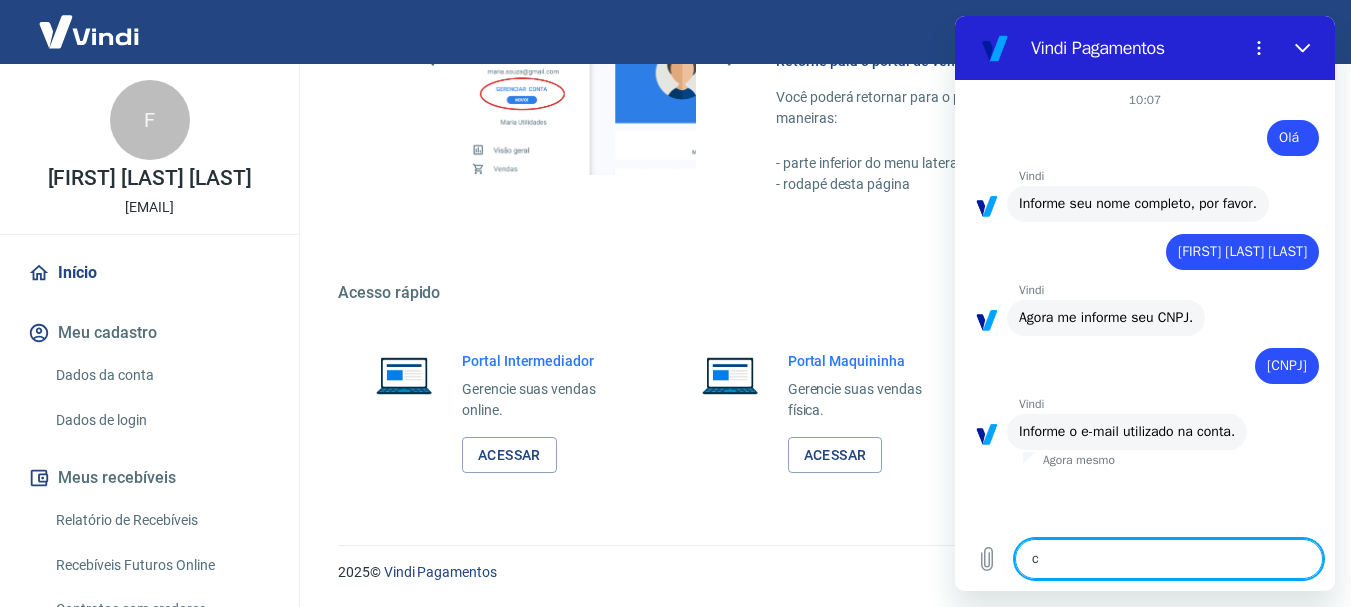 type on "co" 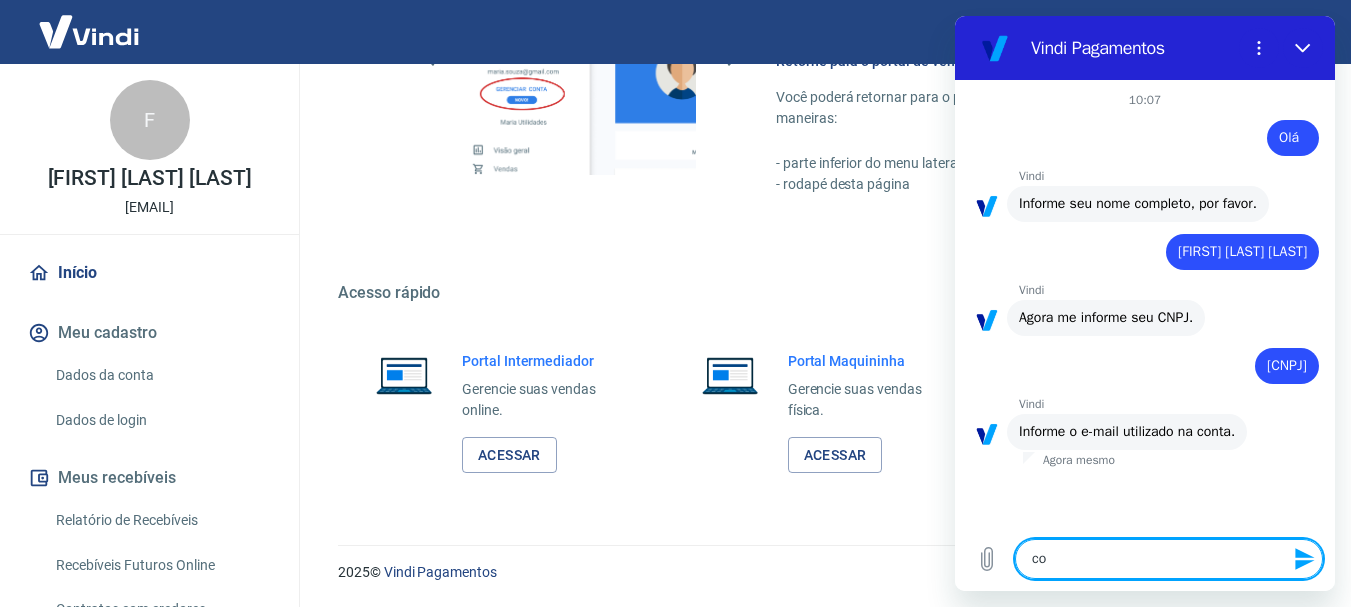 type on "con" 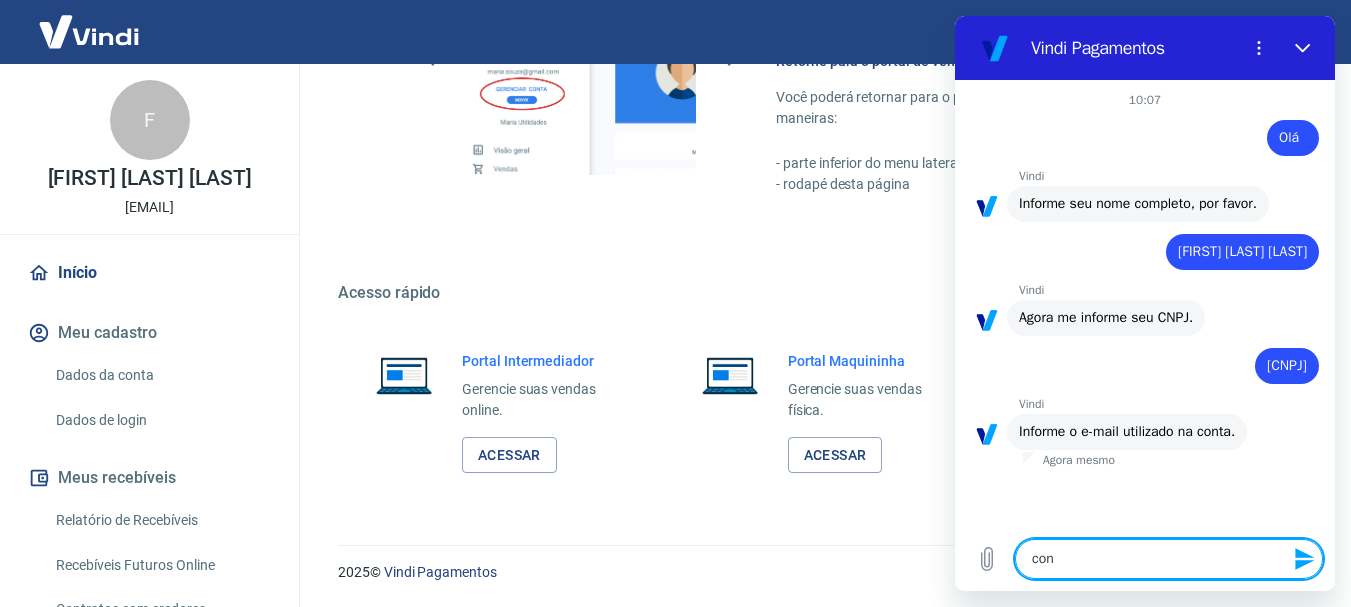 type on "cont" 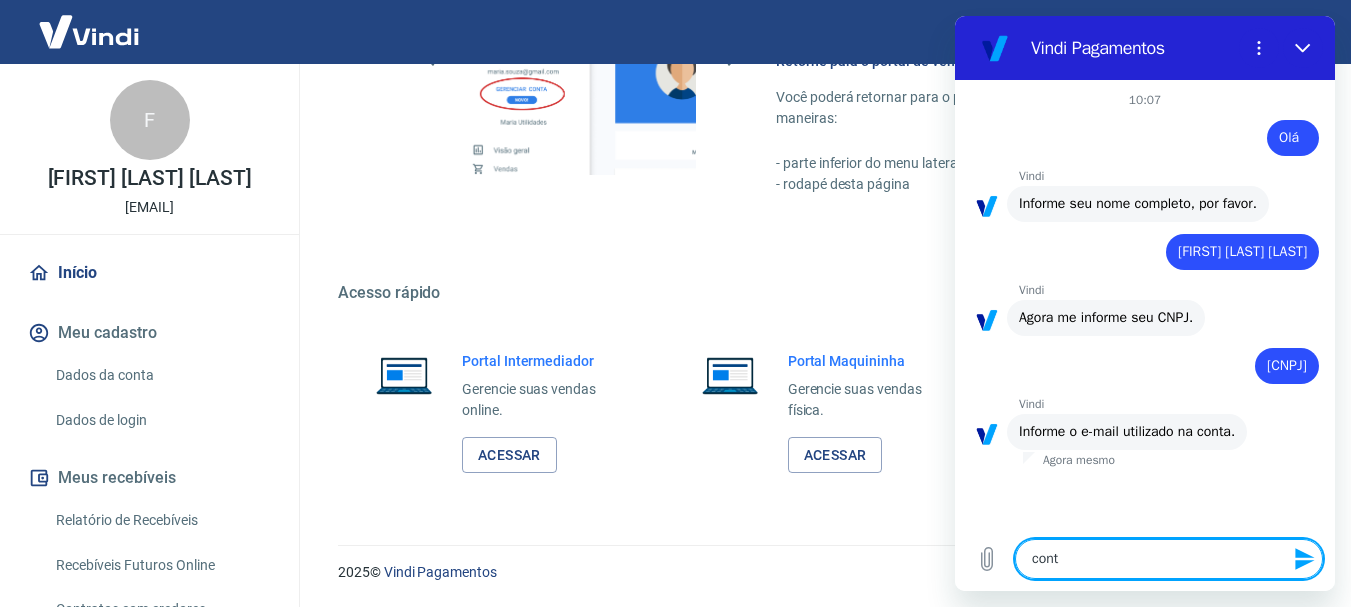 type on "conta" 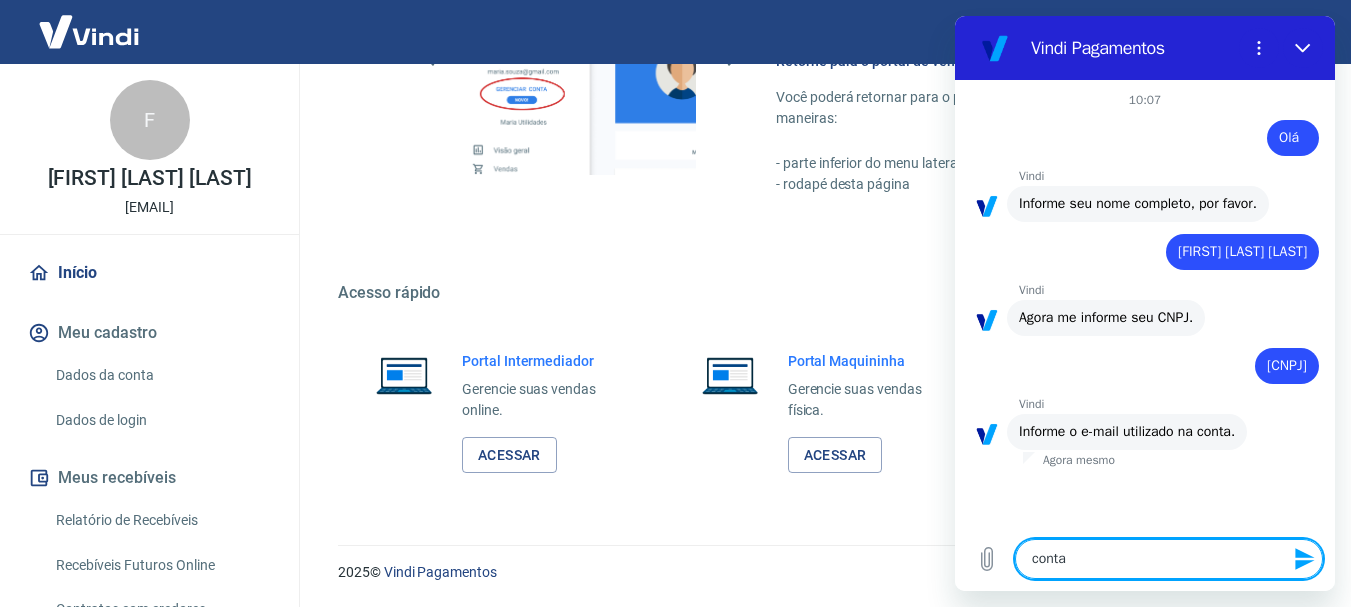type on "contat" 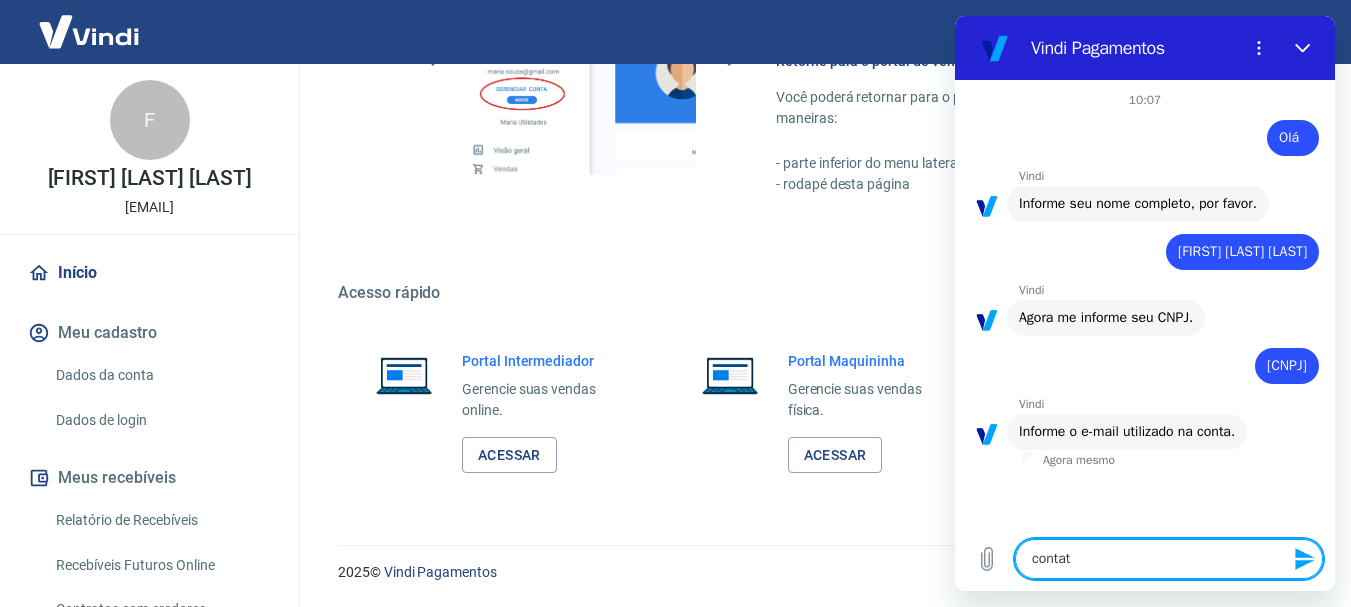 type on "contato" 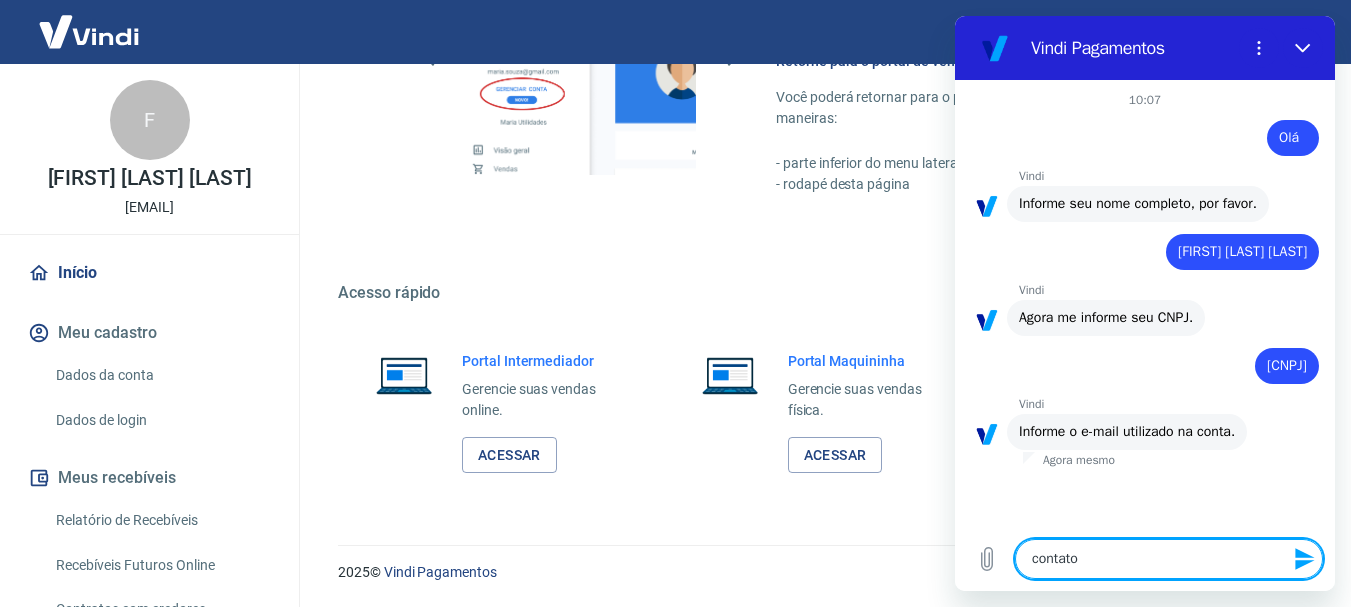 type on "contato@" 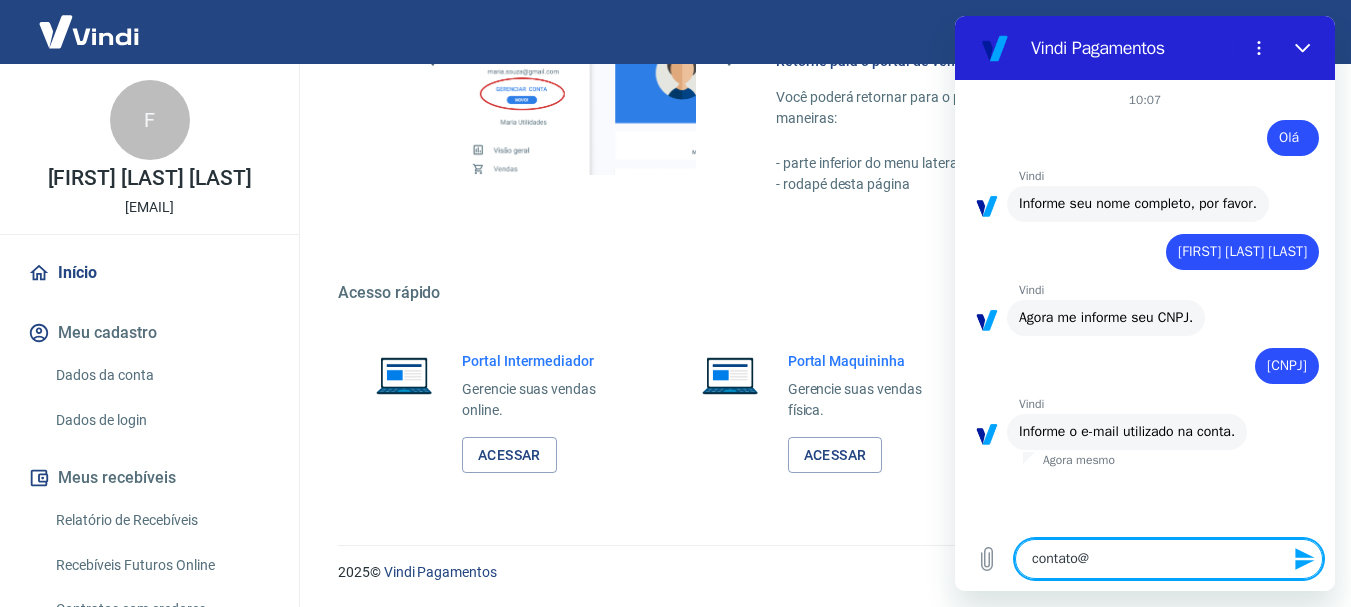 type on "contato@i" 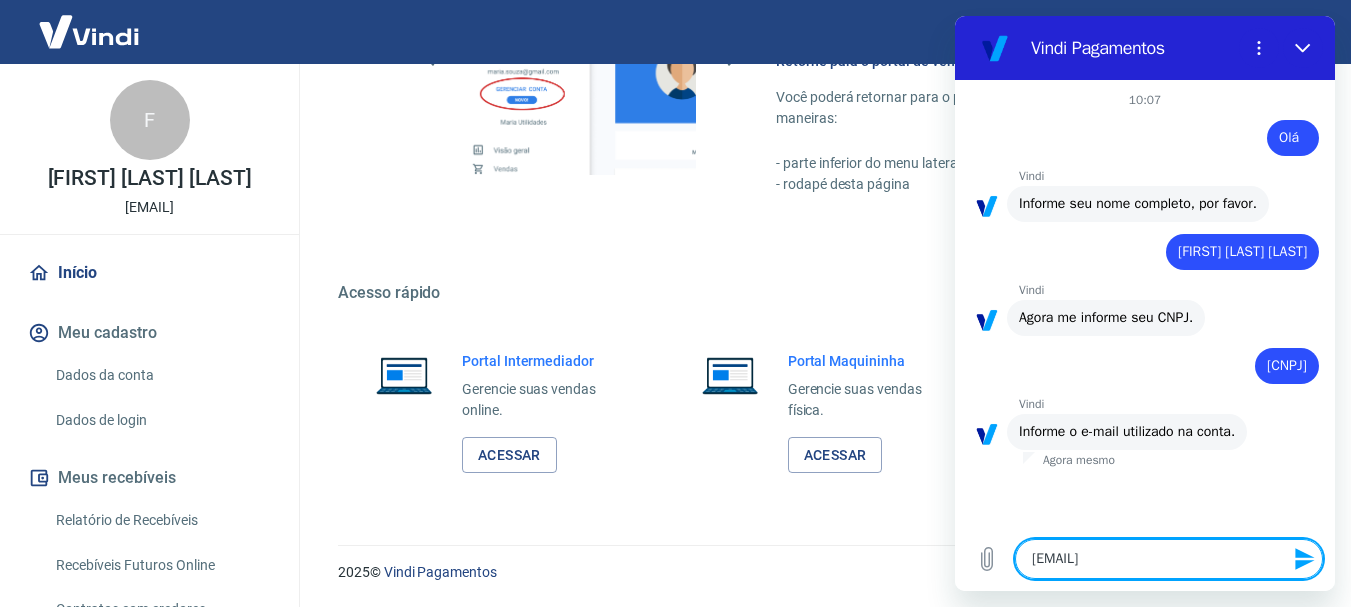 type on "contato@in" 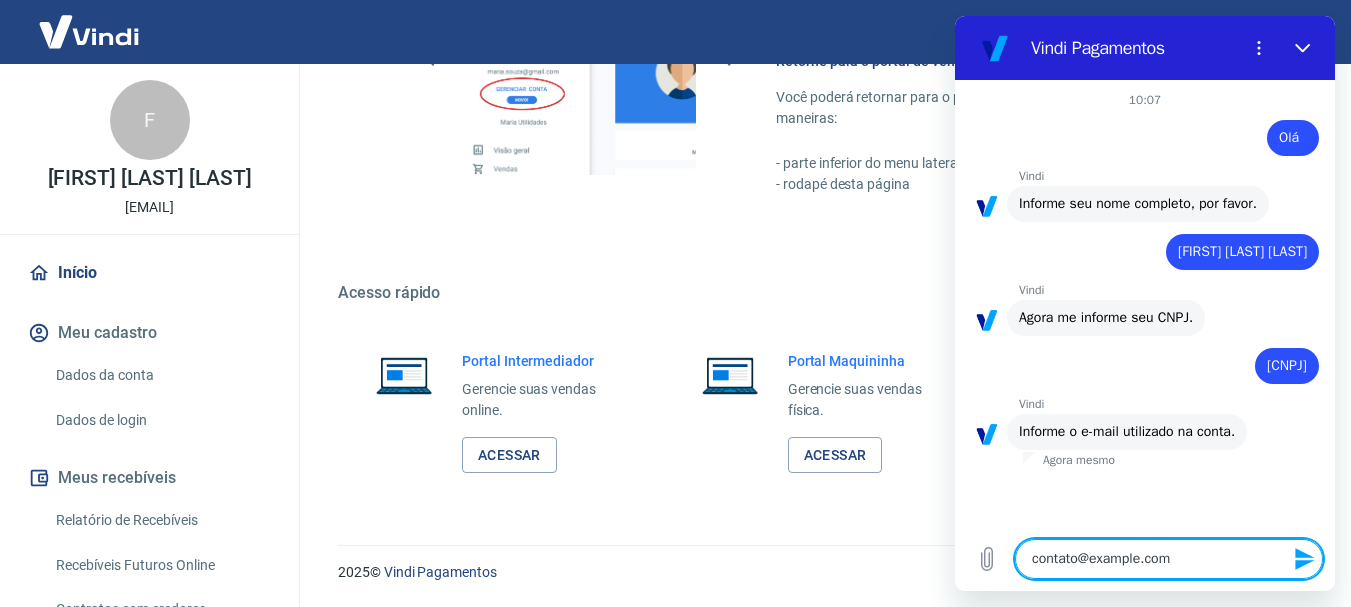 type on "contato@inte" 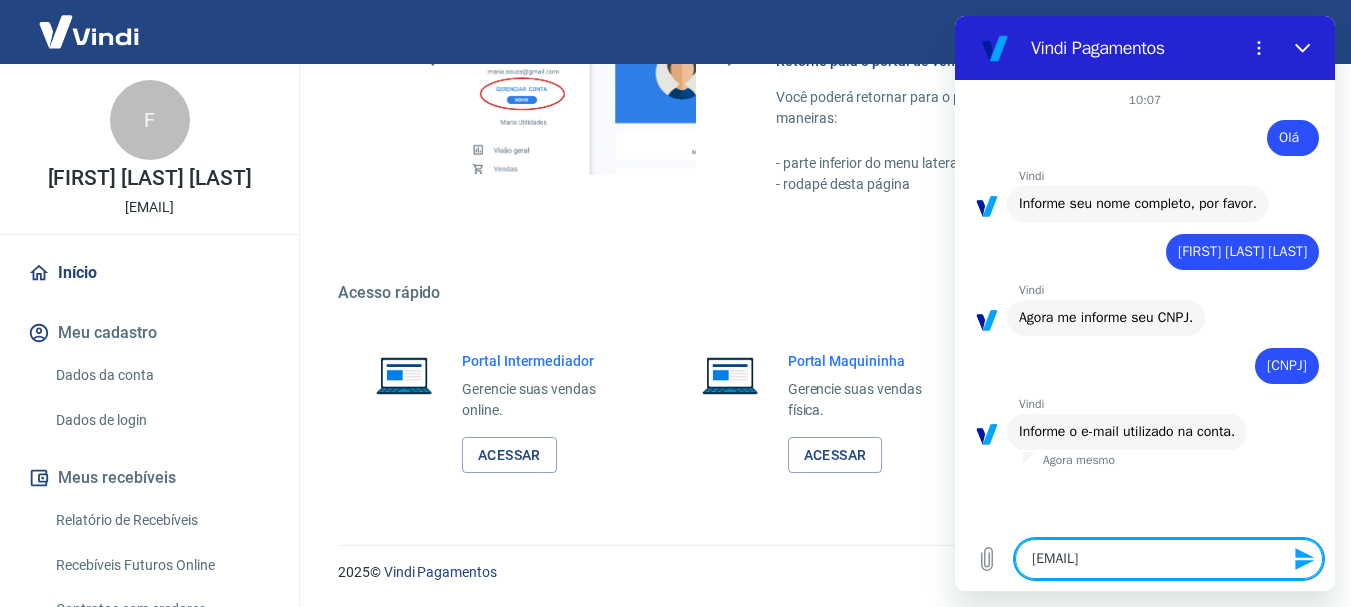 type on "contato@interat" 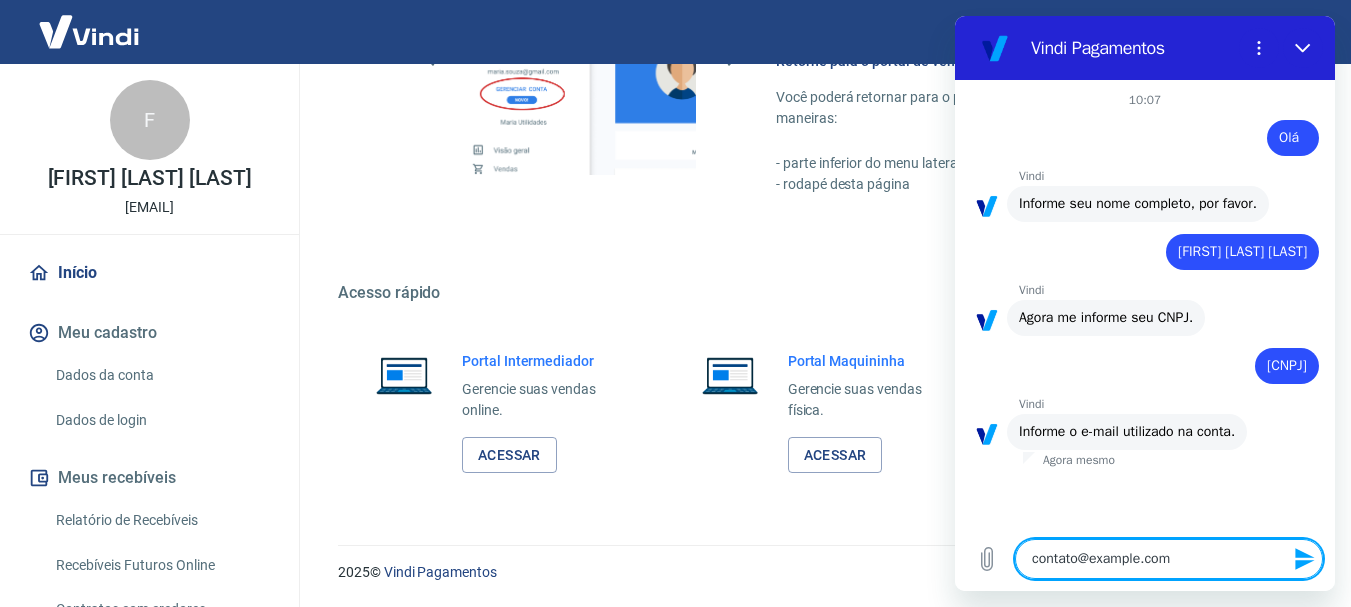 type on "contato@interati" 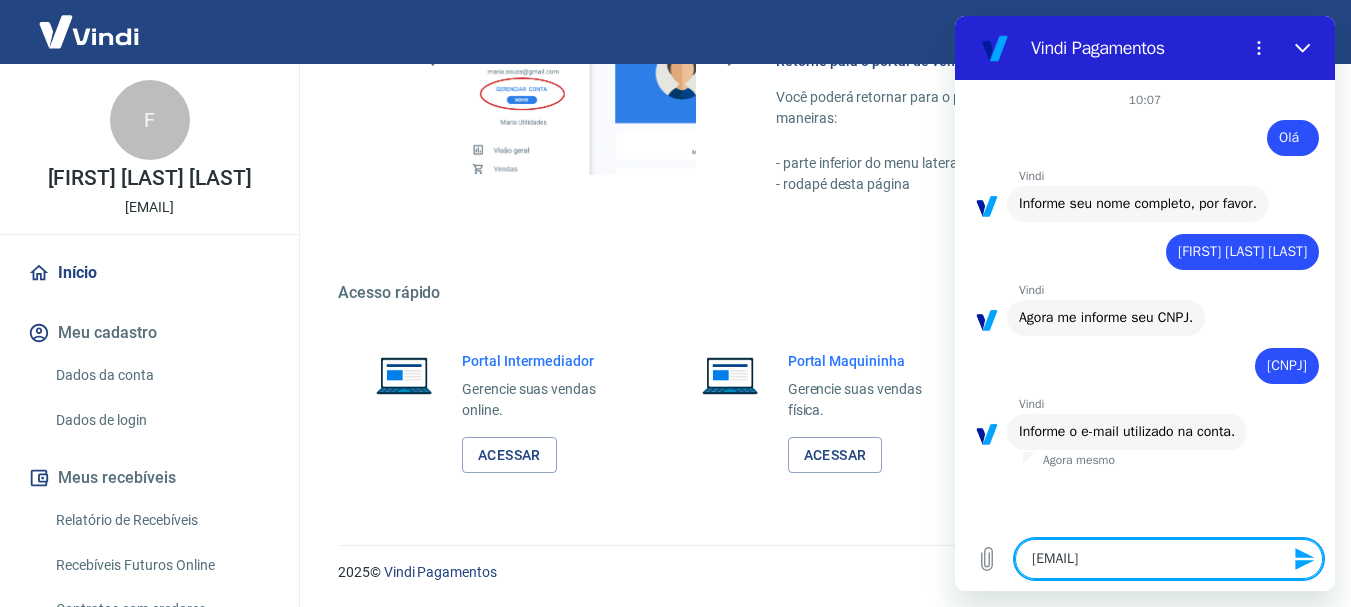 type on "contato@interativ" 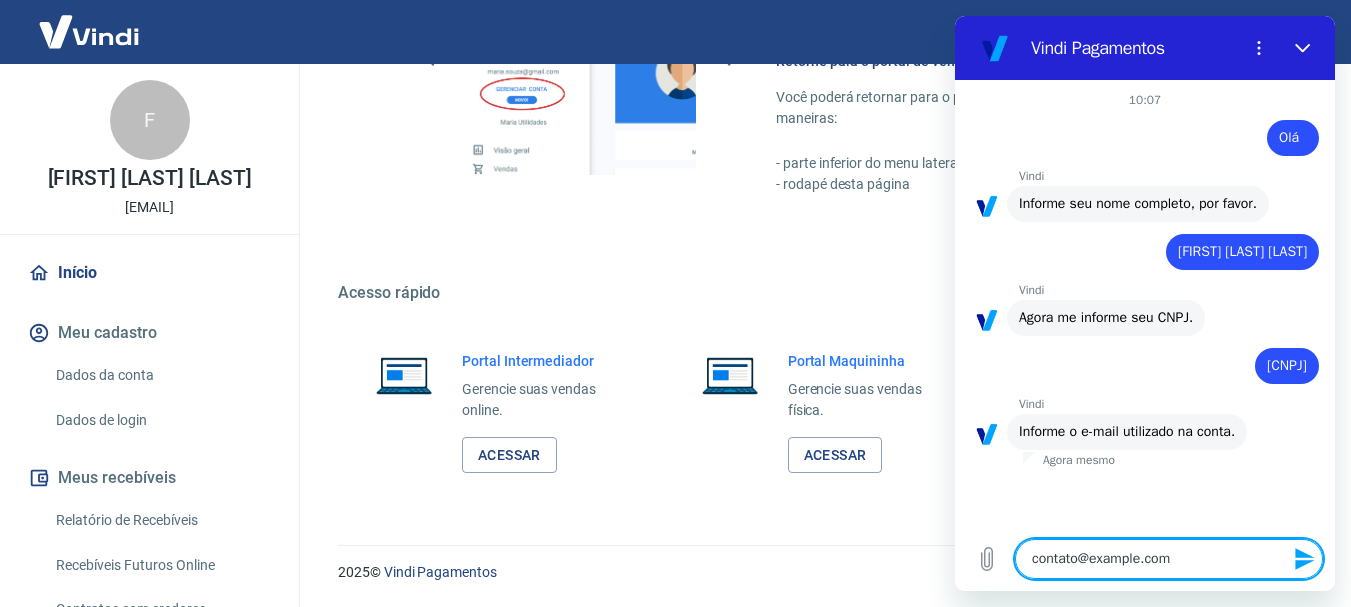 type on "contato@interativanutric" 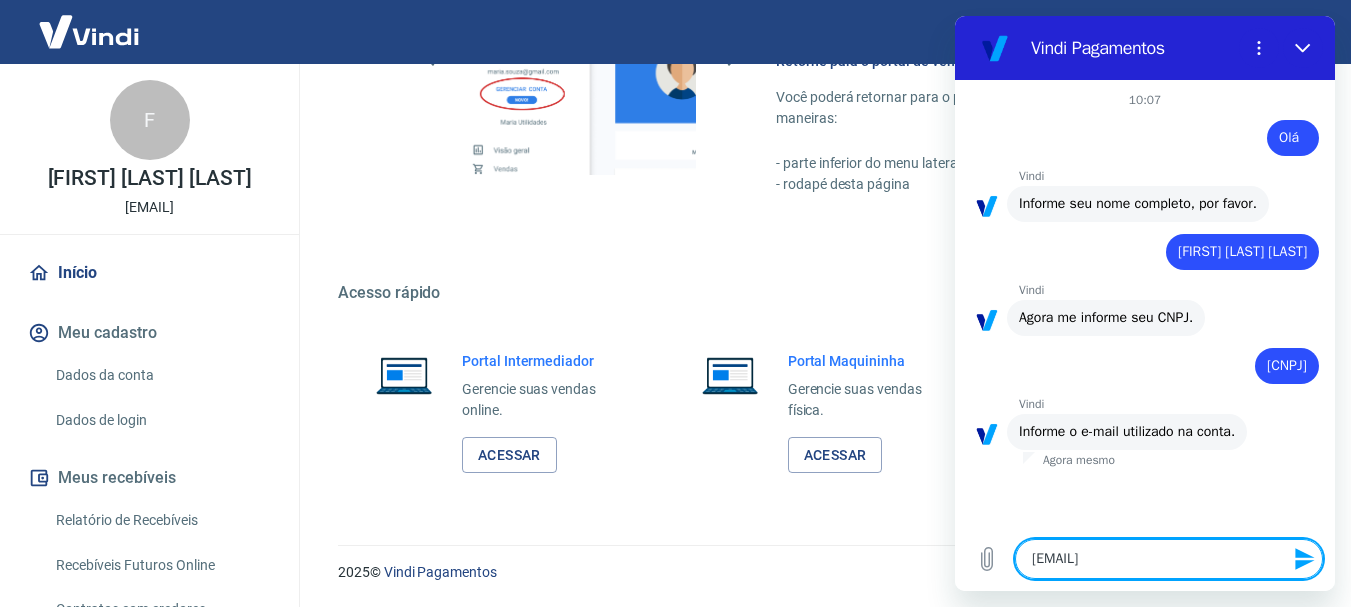 type on "contato@interativanutrica" 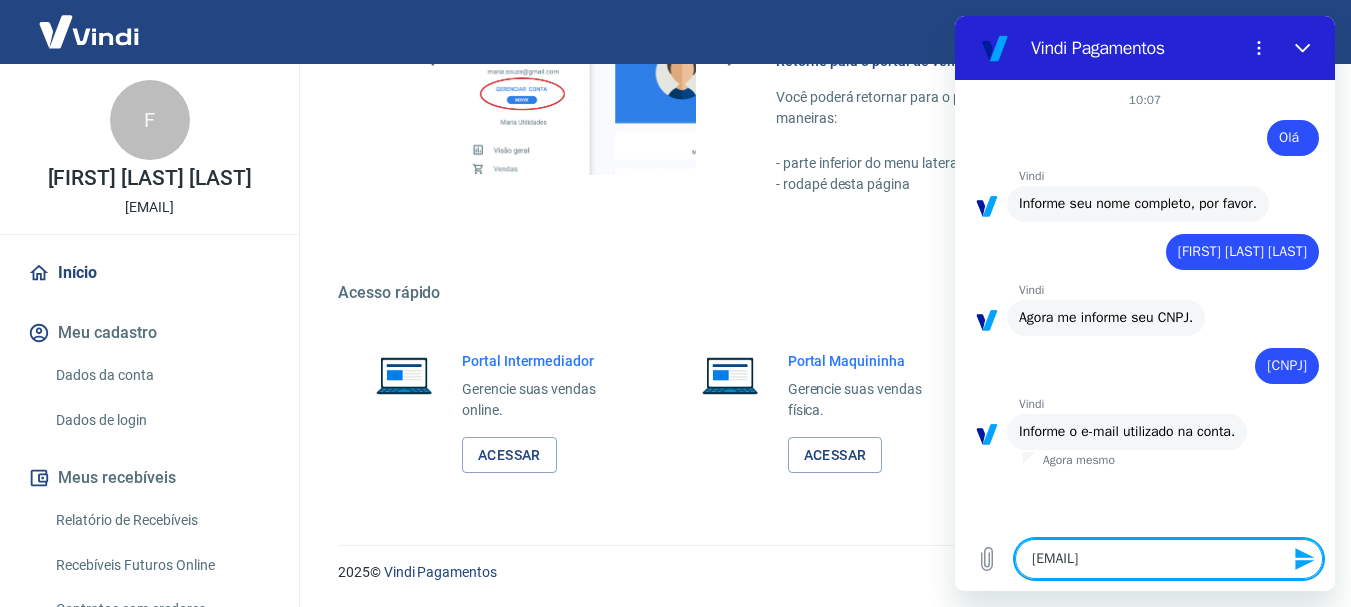 type 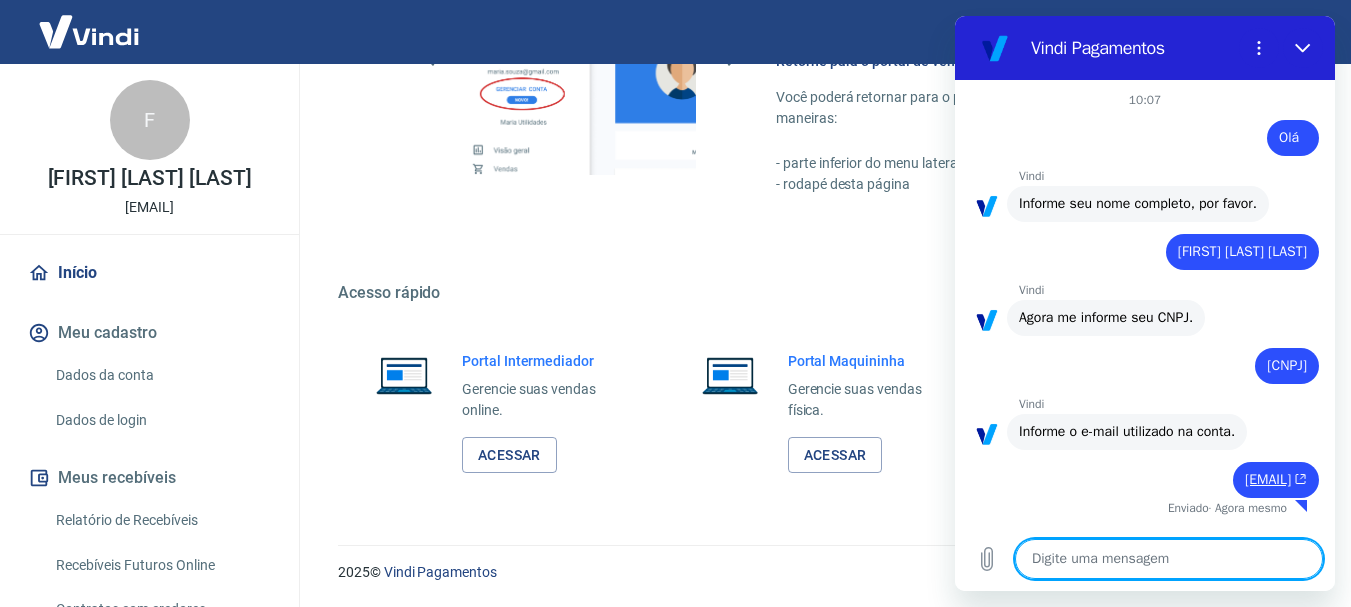 scroll, scrollTop: 14, scrollLeft: 0, axis: vertical 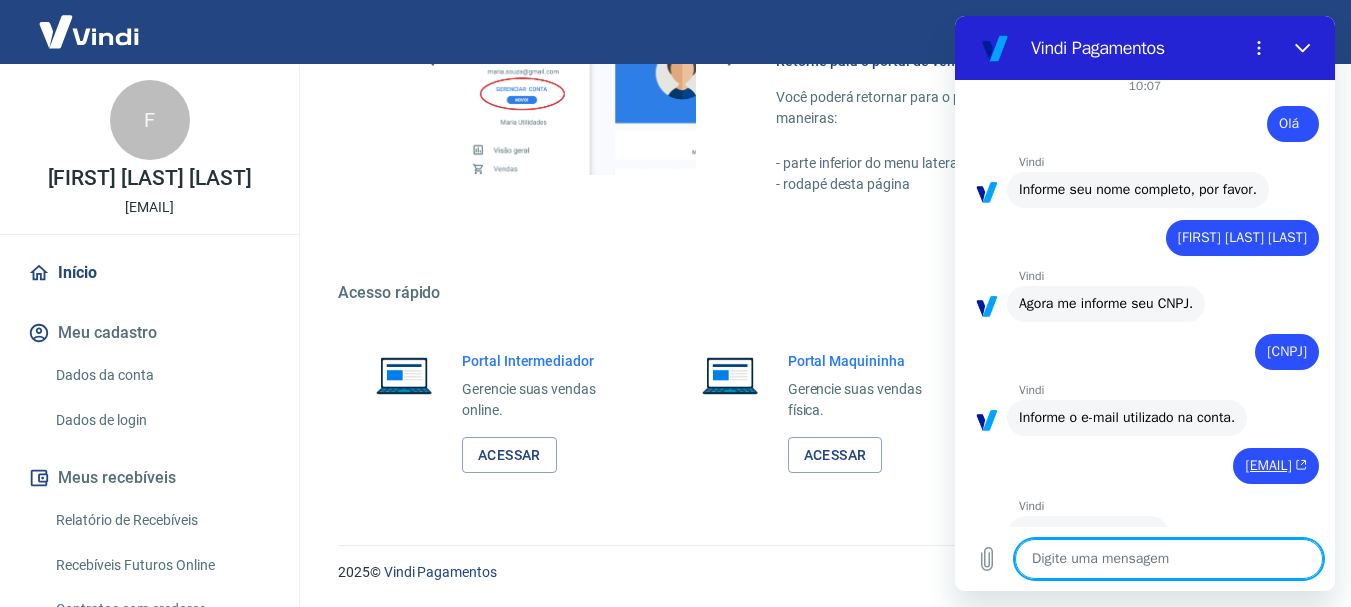 type on "x" 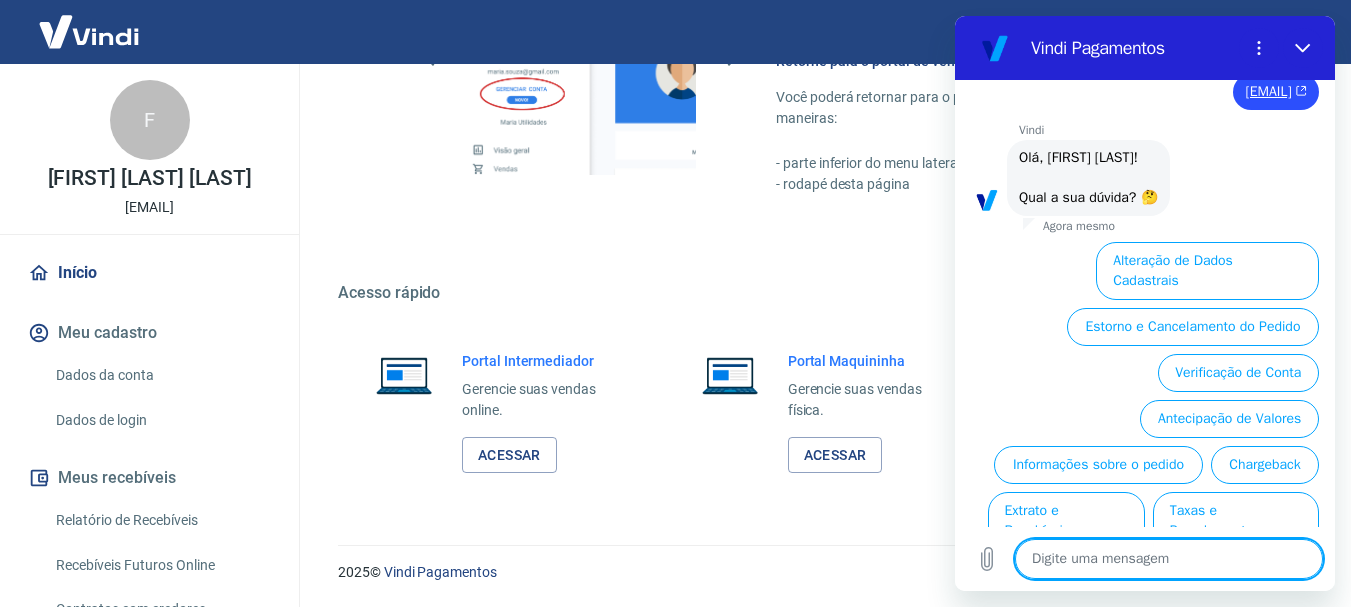 scroll, scrollTop: 488, scrollLeft: 0, axis: vertical 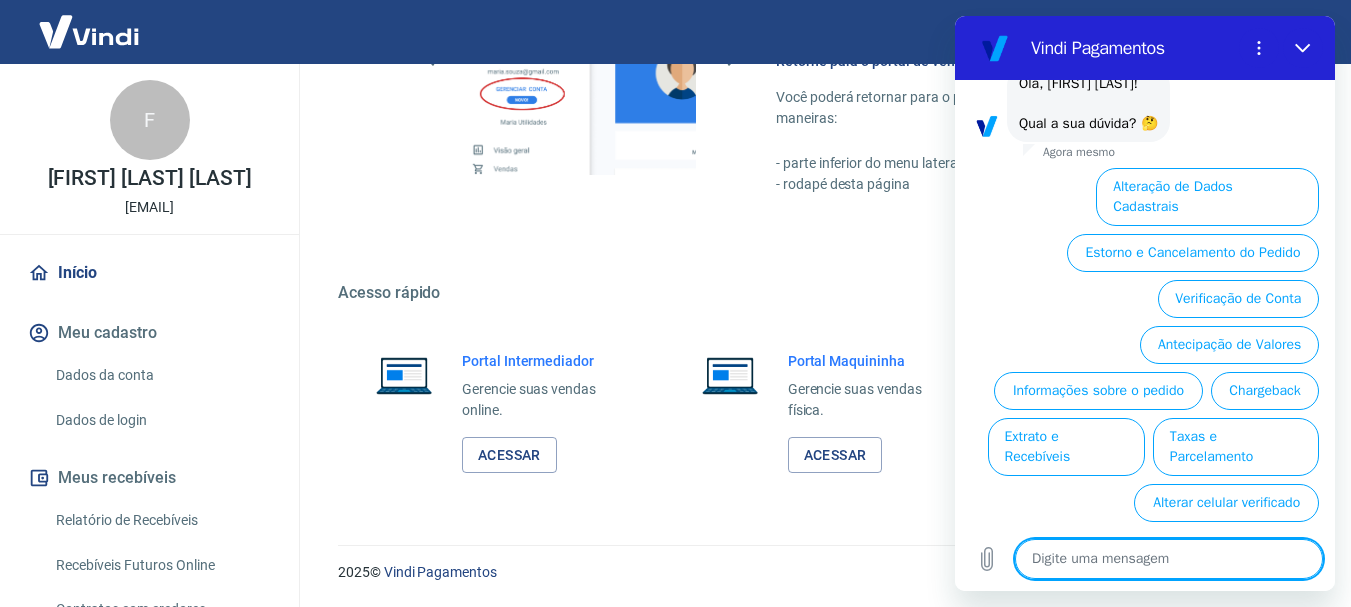 click at bounding box center [1169, 559] 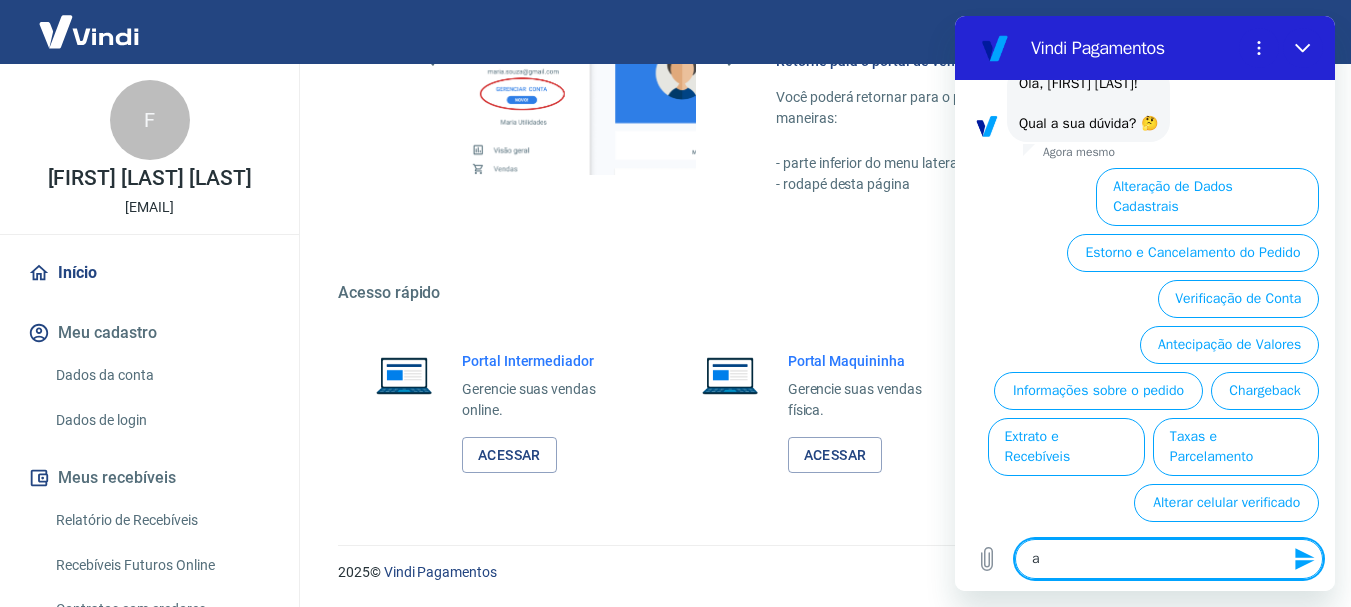 type 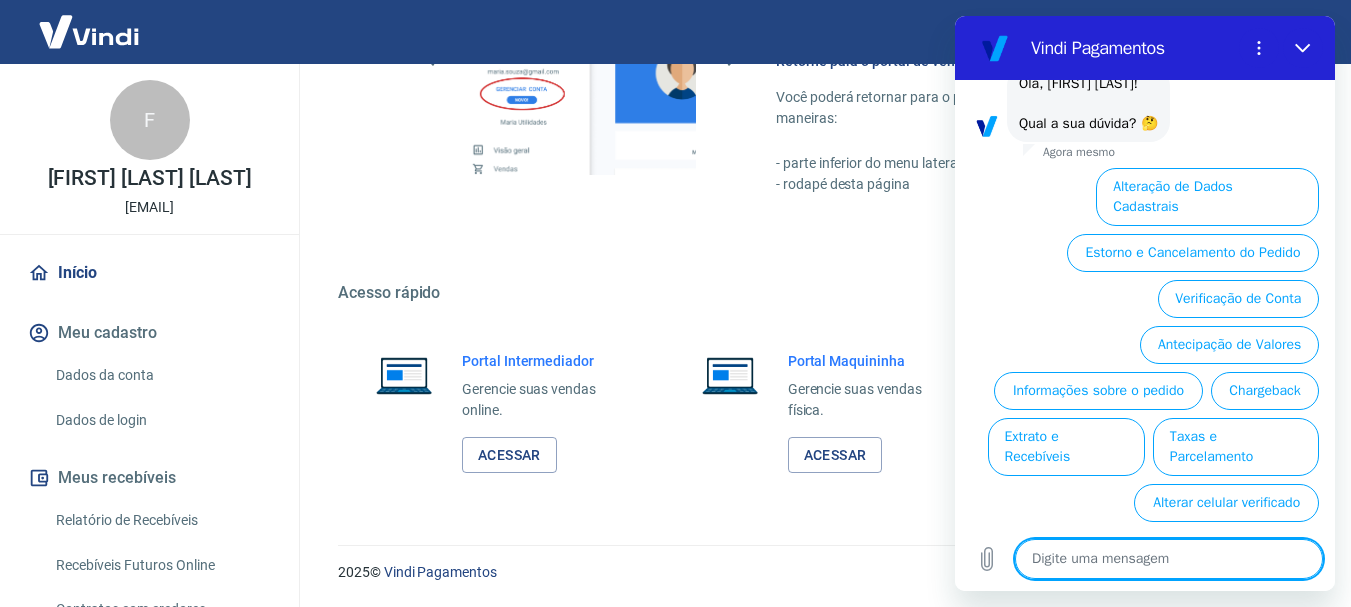 type on "f" 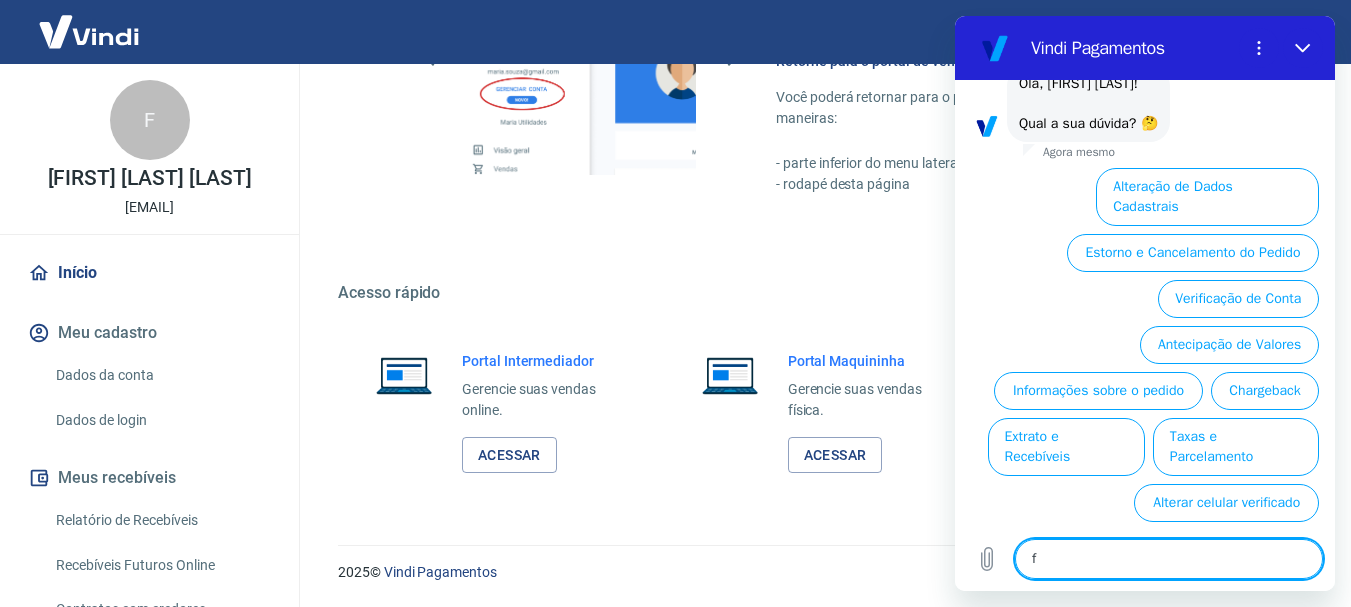 type on "fa" 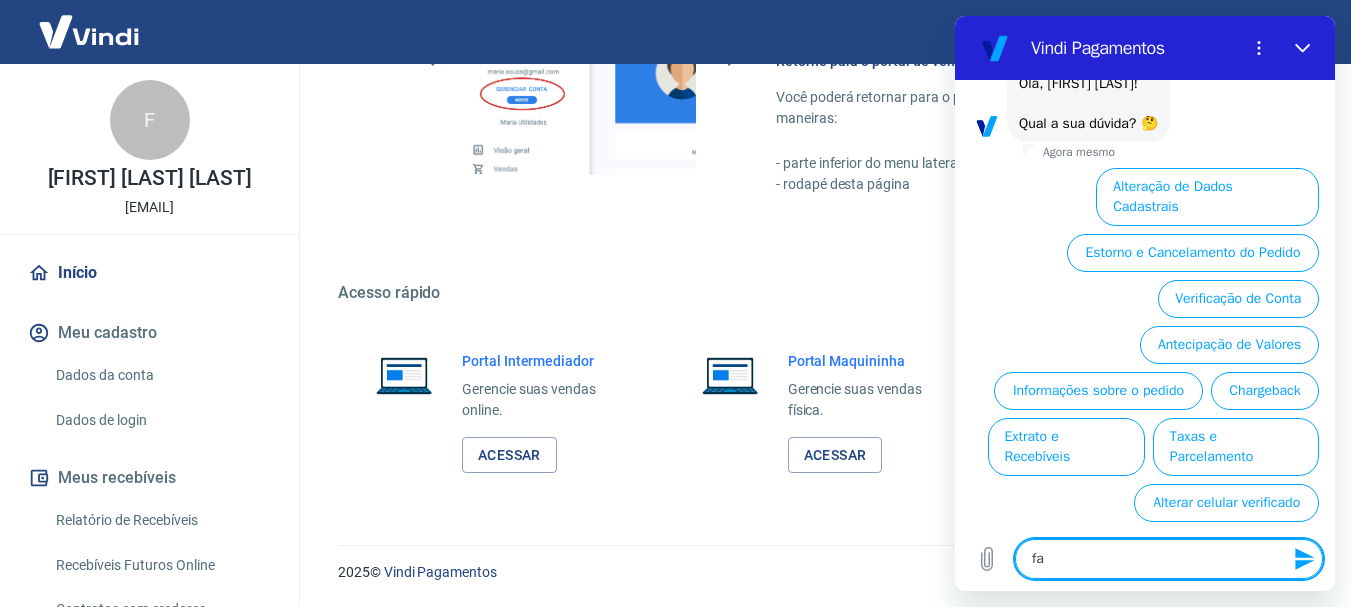 type on "fal" 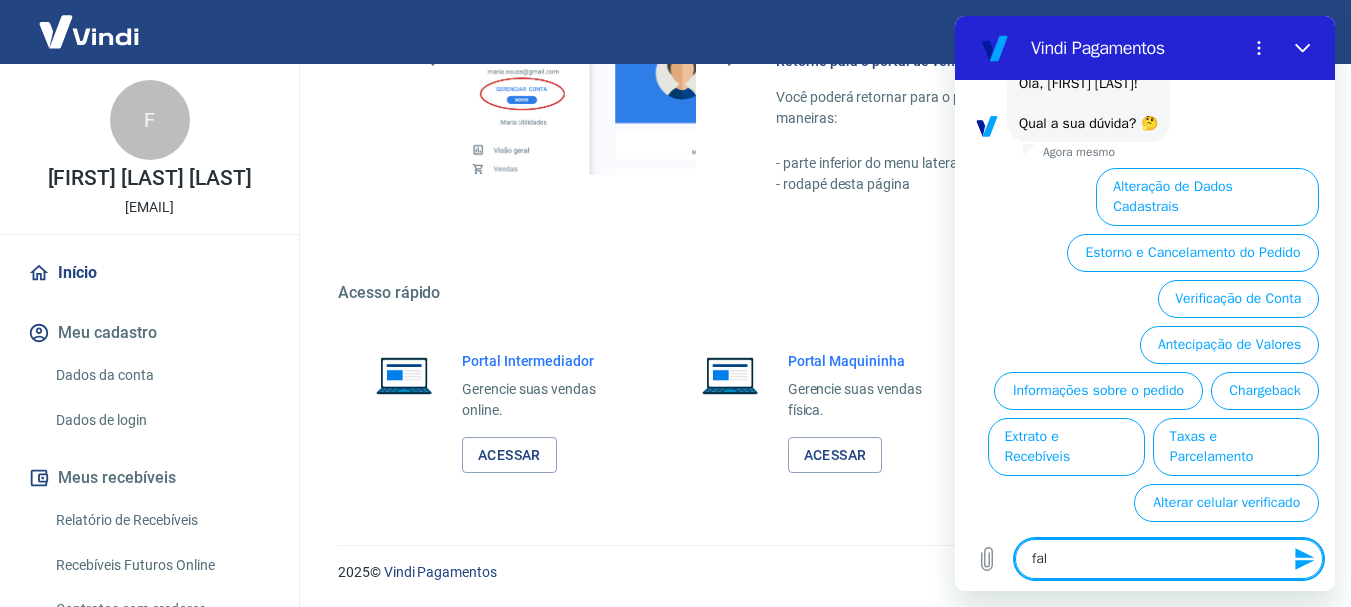 type on "fala" 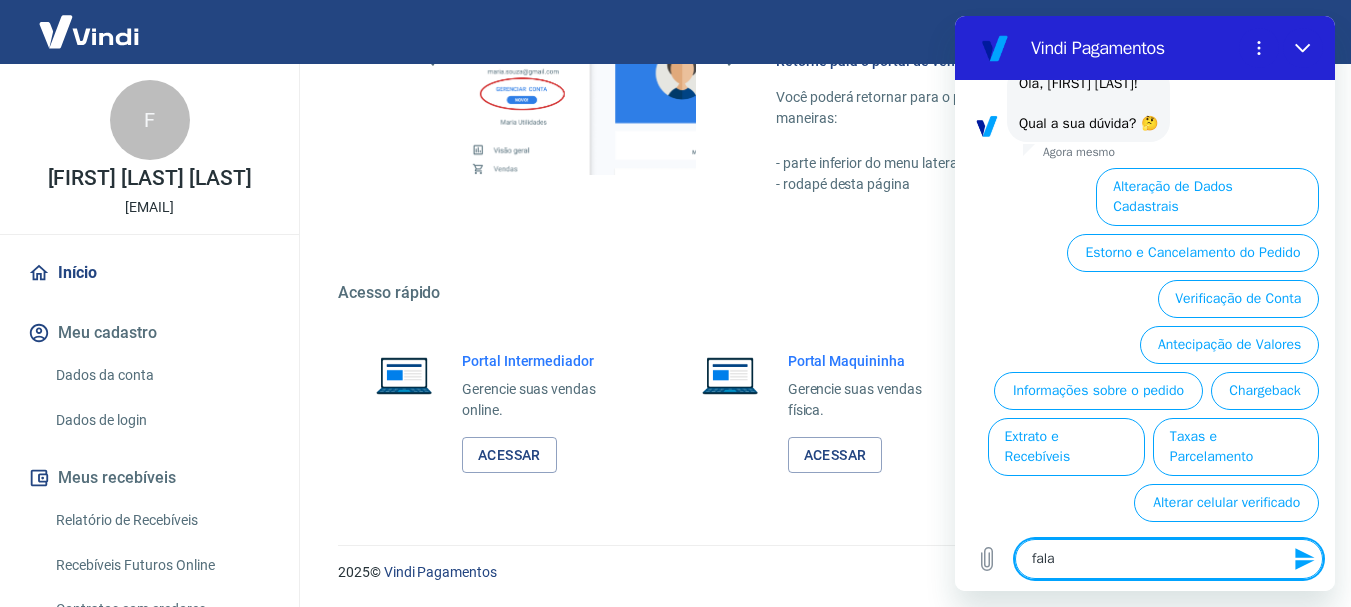type on "falar" 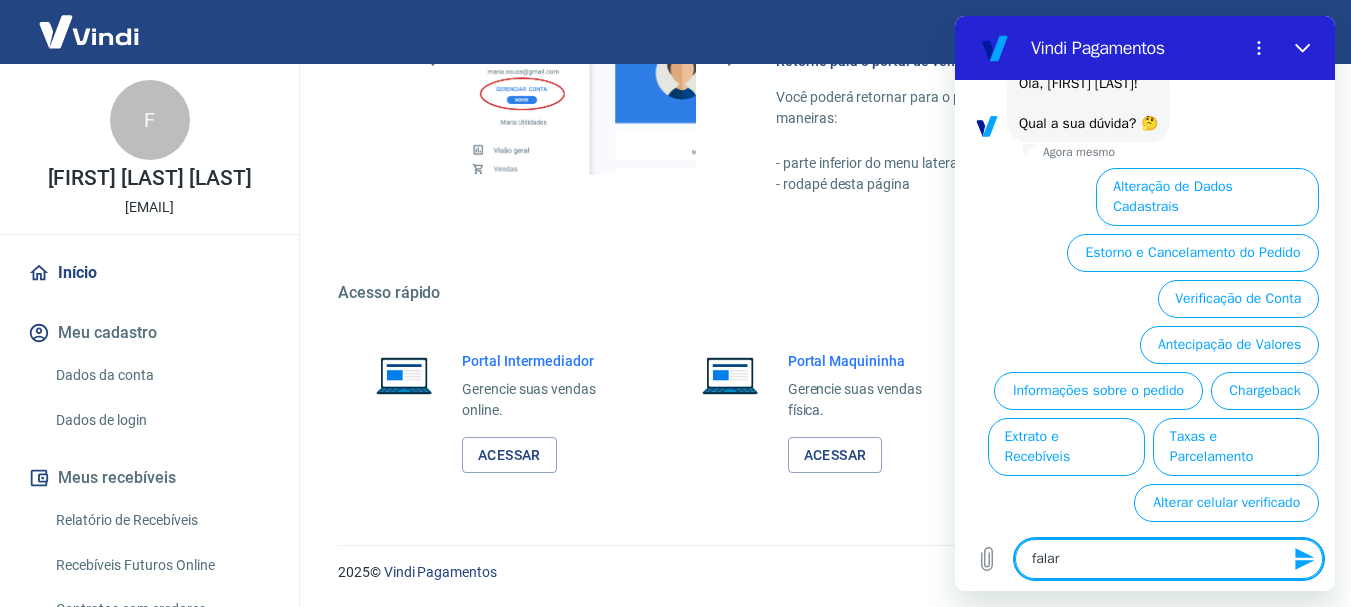 type 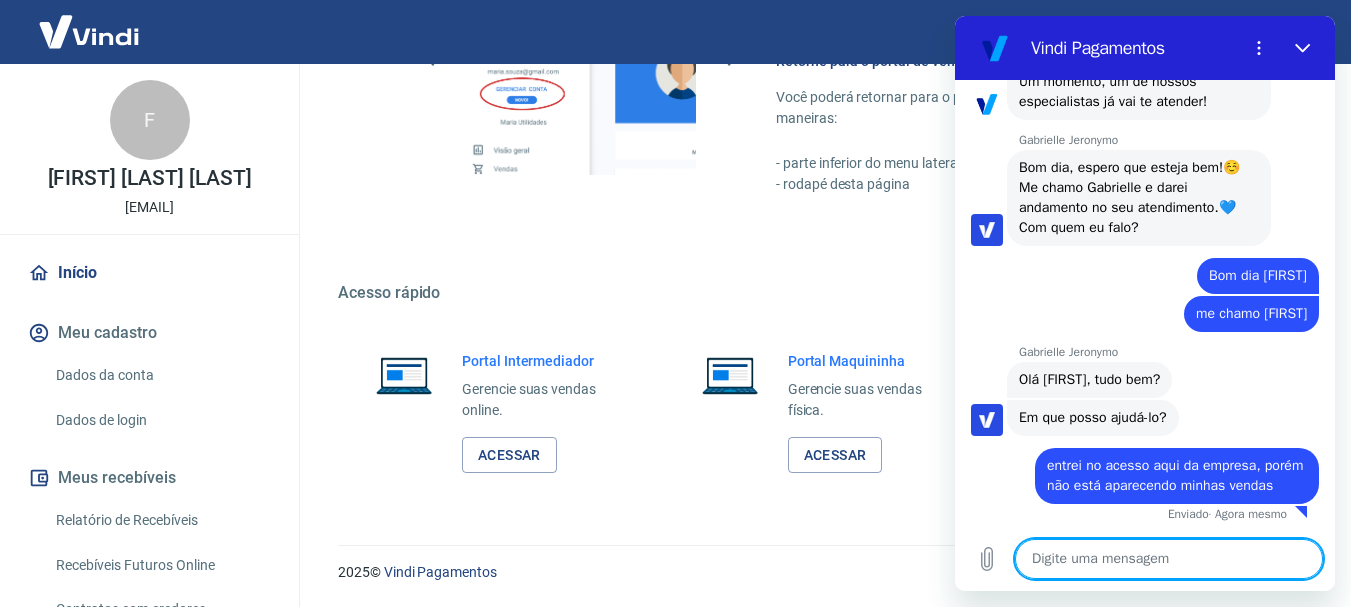 scroll, scrollTop: 682, scrollLeft: 0, axis: vertical 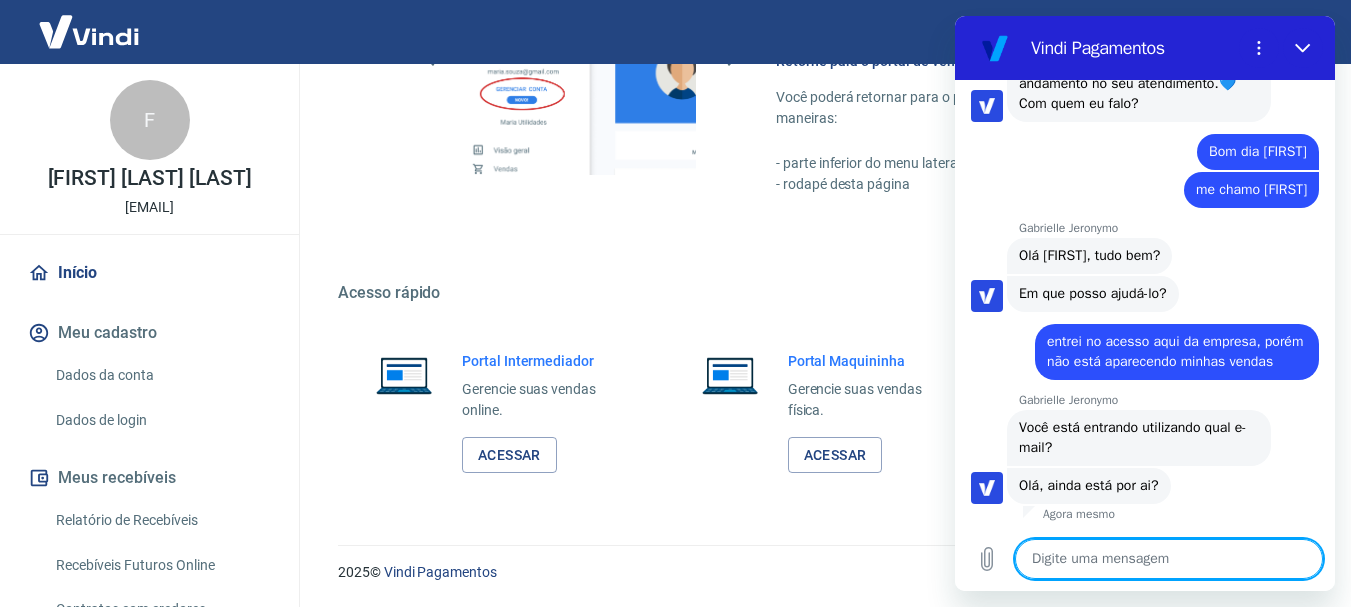 click at bounding box center [1169, 559] 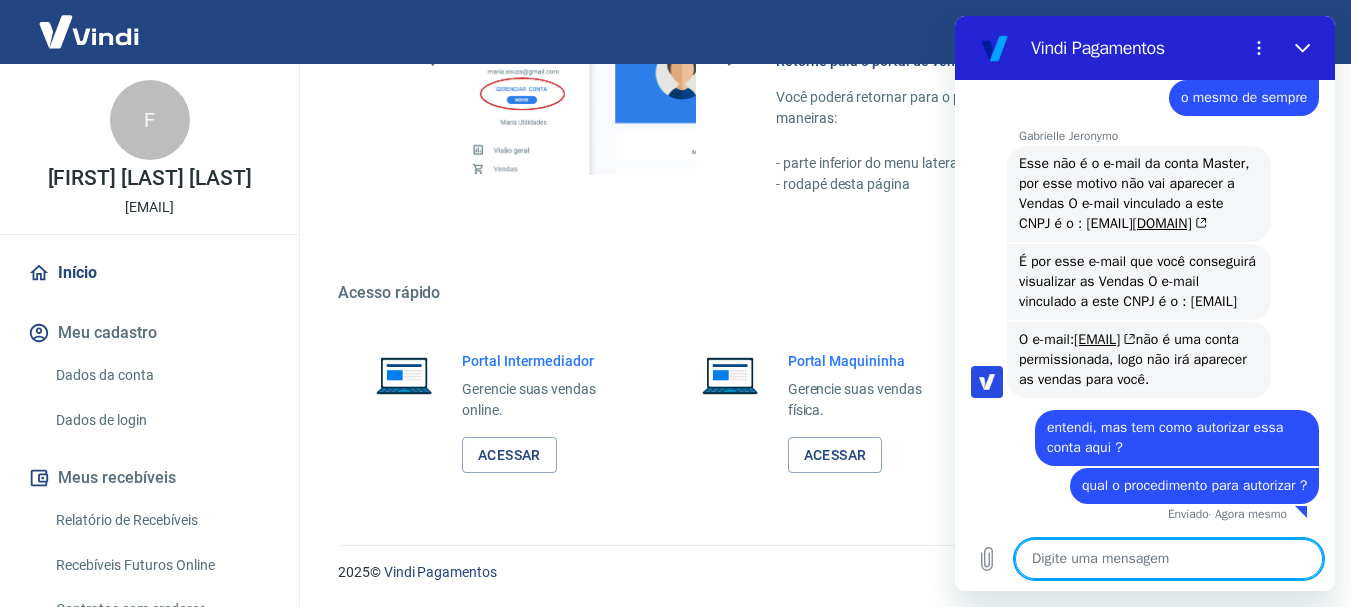 scroll, scrollTop: 1358, scrollLeft: 0, axis: vertical 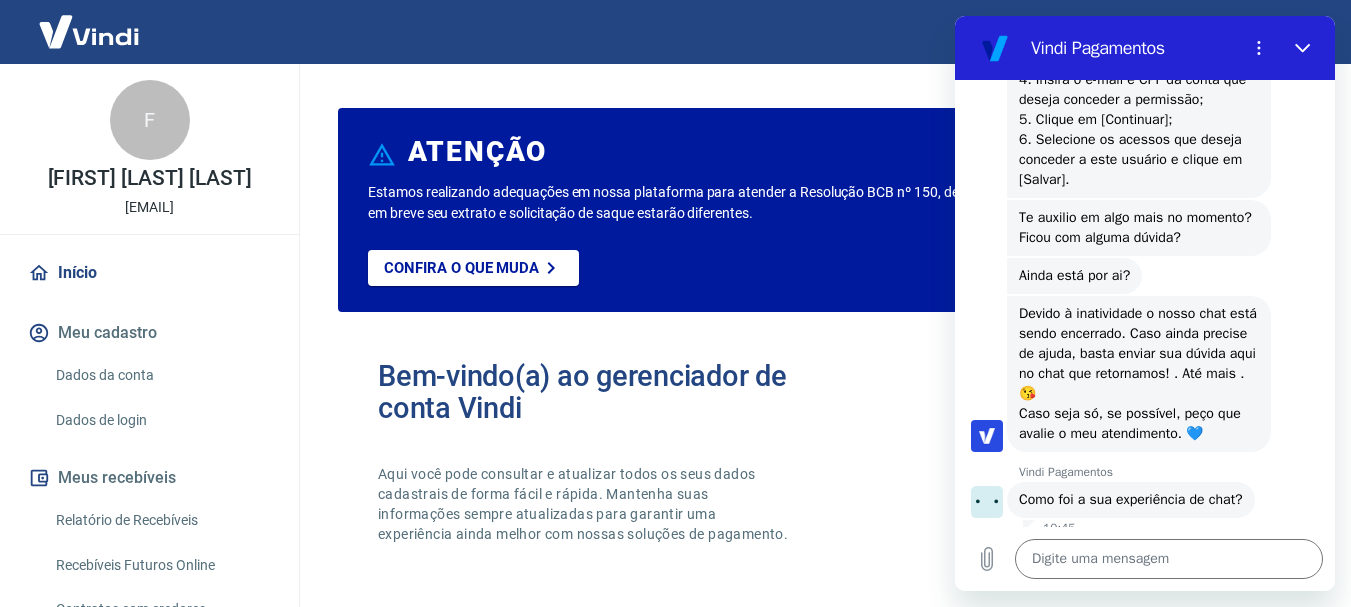 click on "Gabrielle Jeronymo diz:  Ainda está por ai?" 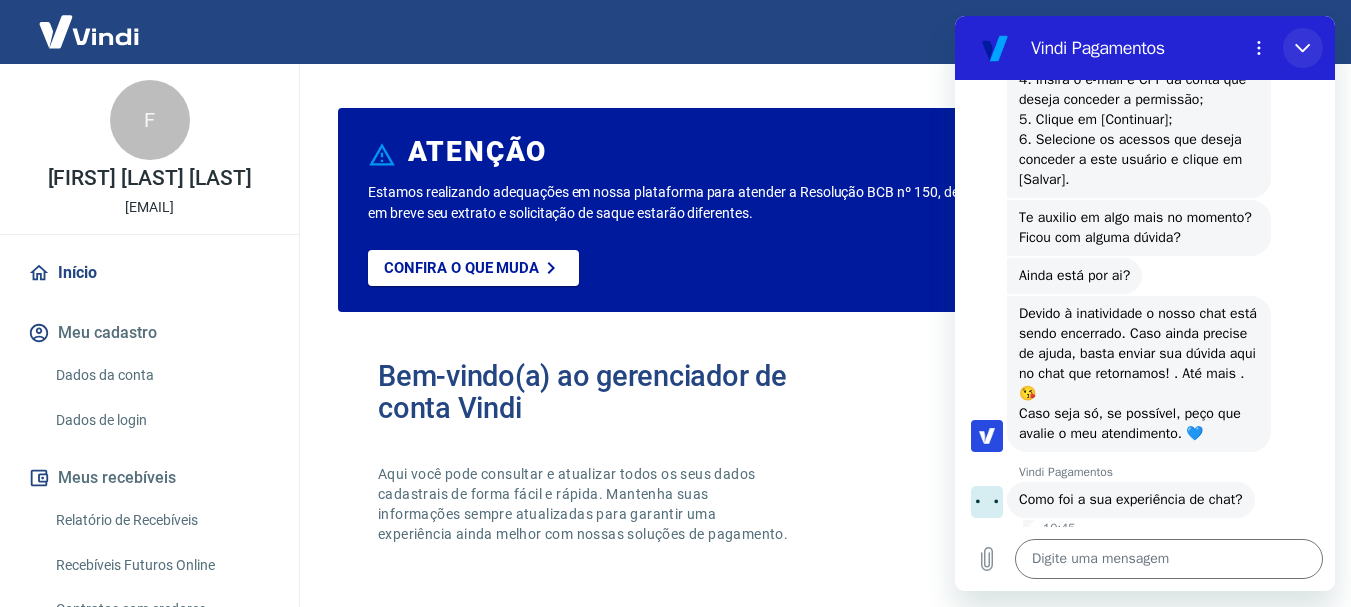 click 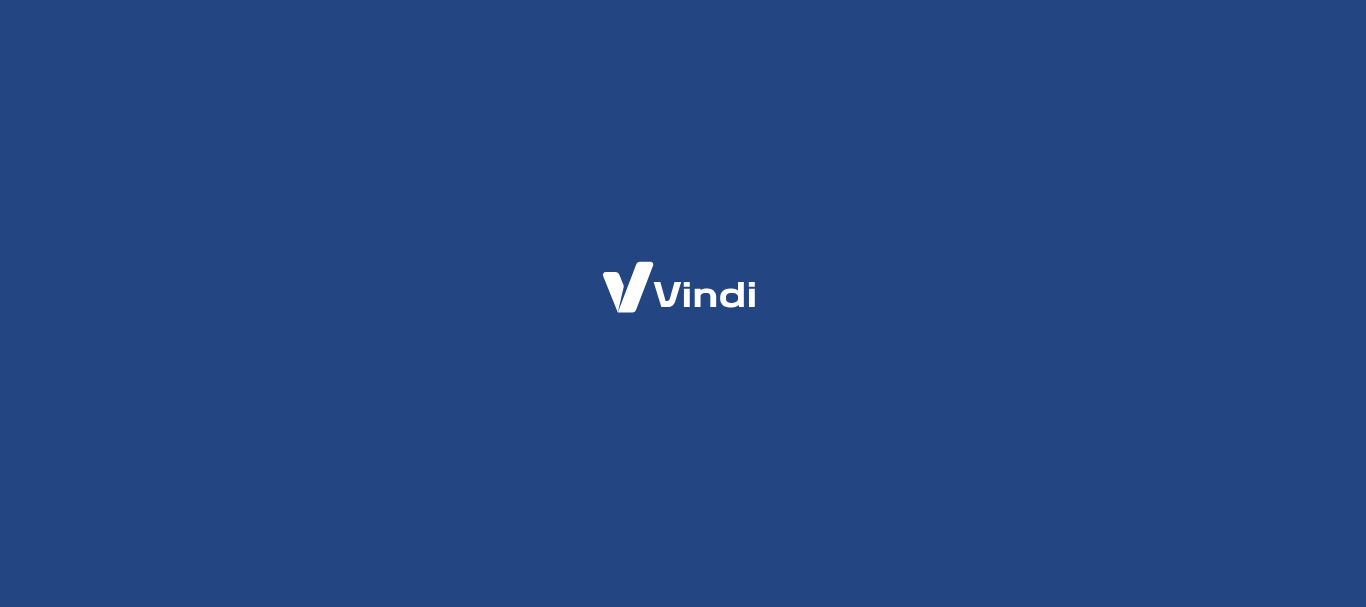 scroll, scrollTop: 0, scrollLeft: 0, axis: both 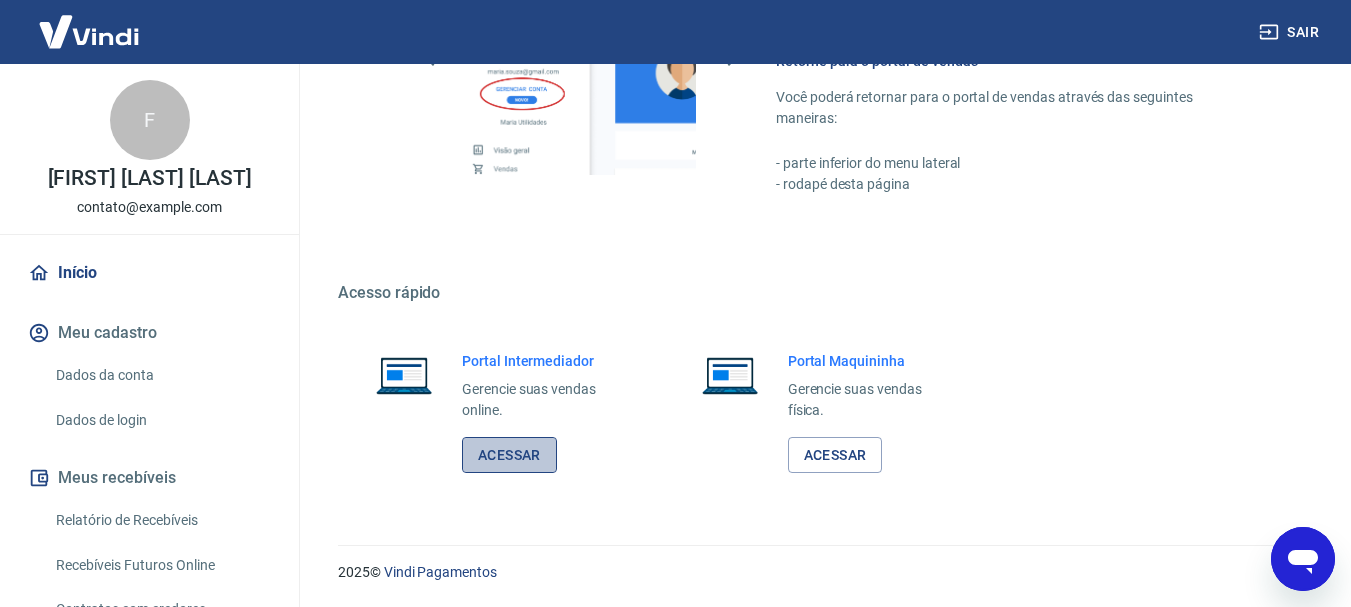 click on "Acessar" at bounding box center [509, 455] 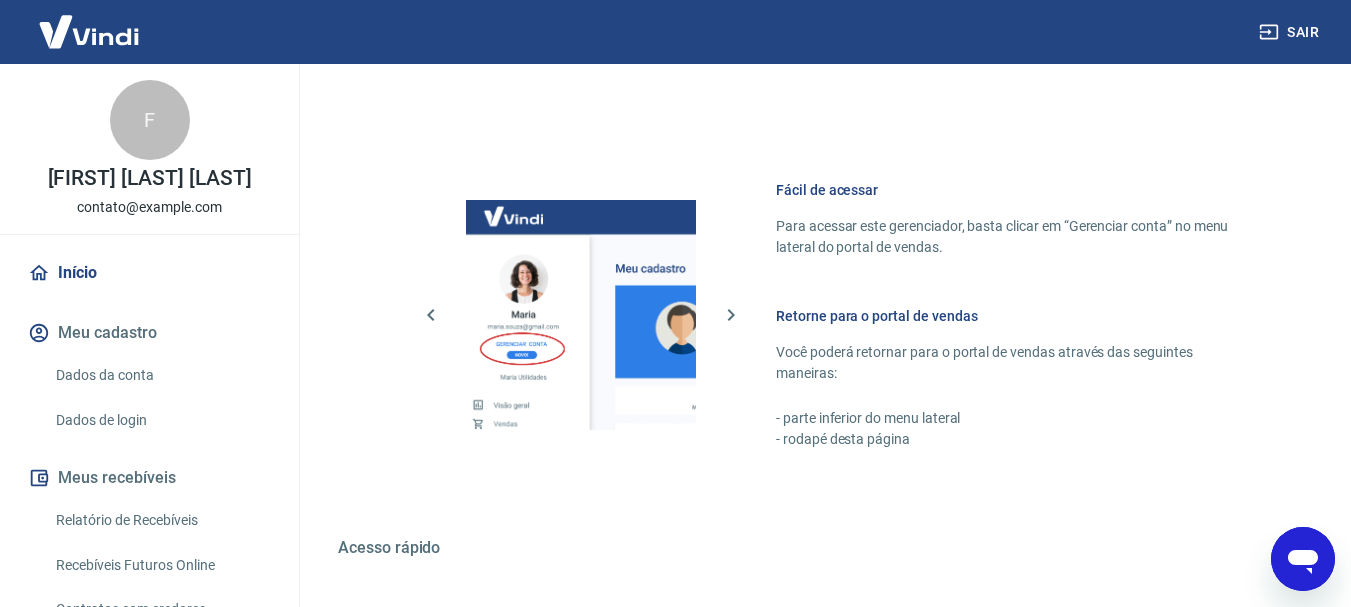 scroll, scrollTop: 1141, scrollLeft: 0, axis: vertical 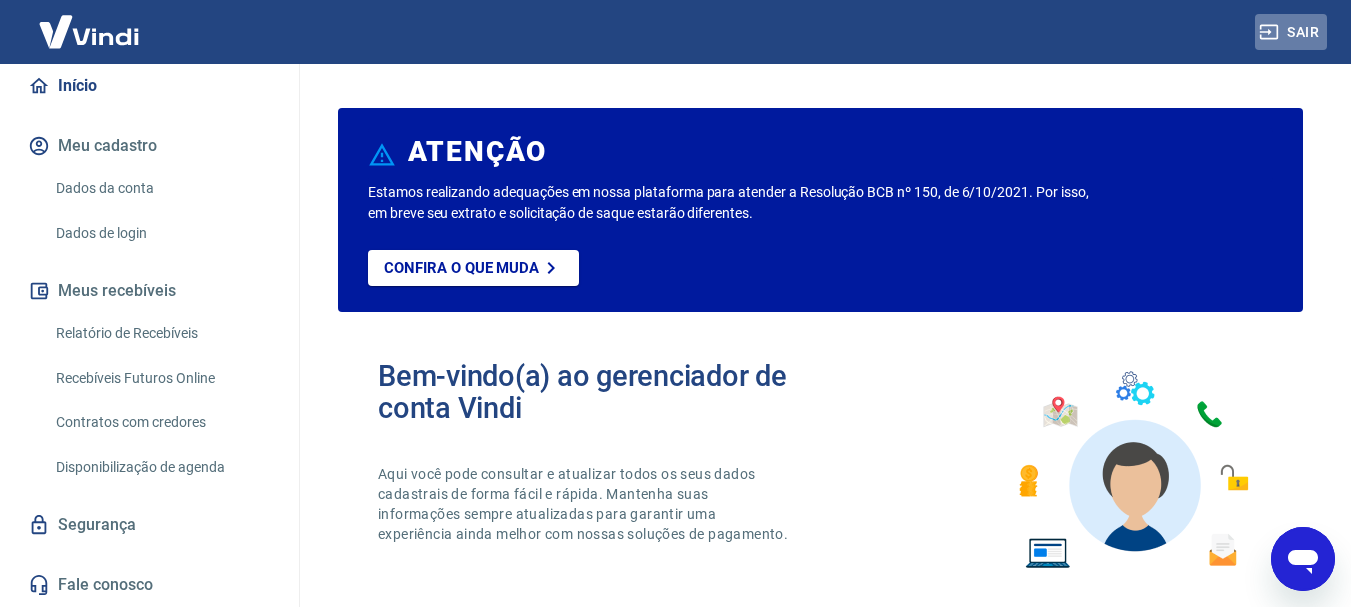 click on "Sair" at bounding box center (1291, 32) 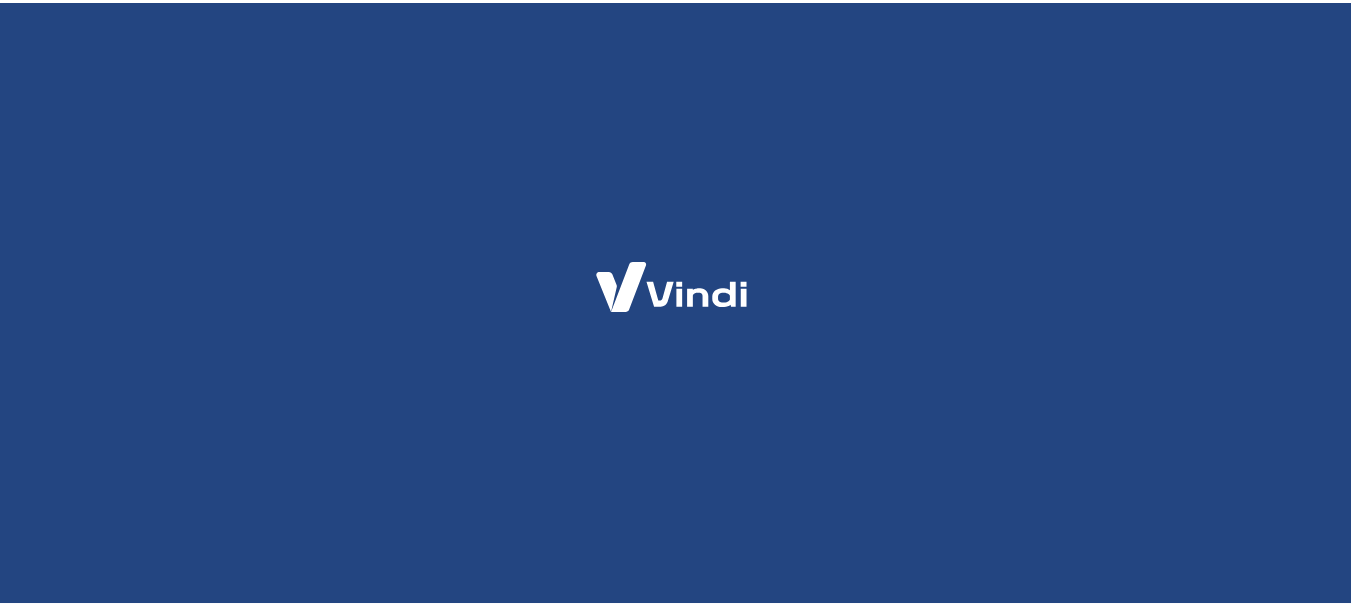 scroll, scrollTop: 0, scrollLeft: 0, axis: both 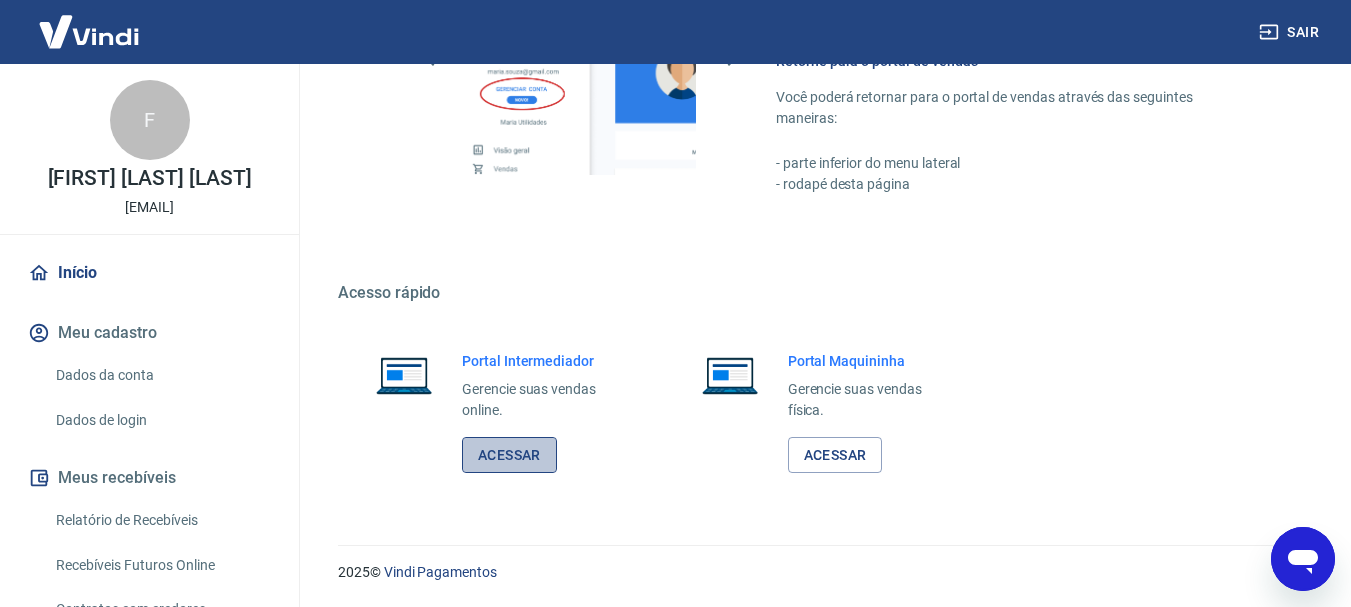 click on "Acessar" at bounding box center (509, 455) 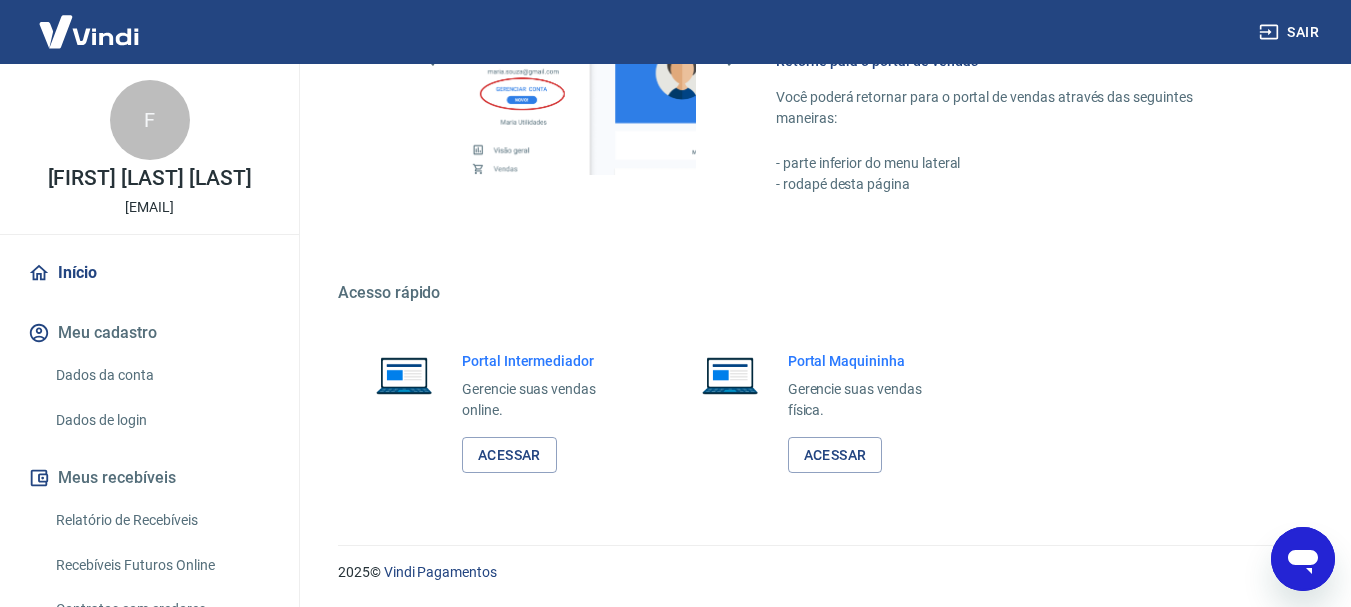 click 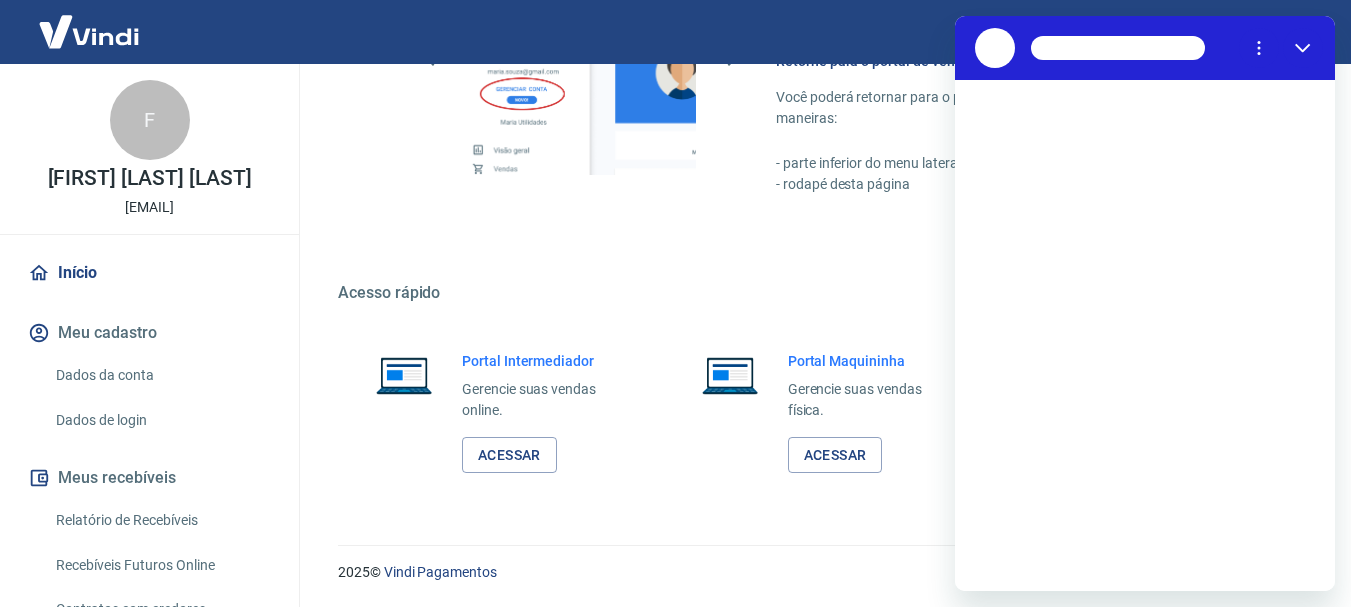 scroll, scrollTop: 0, scrollLeft: 0, axis: both 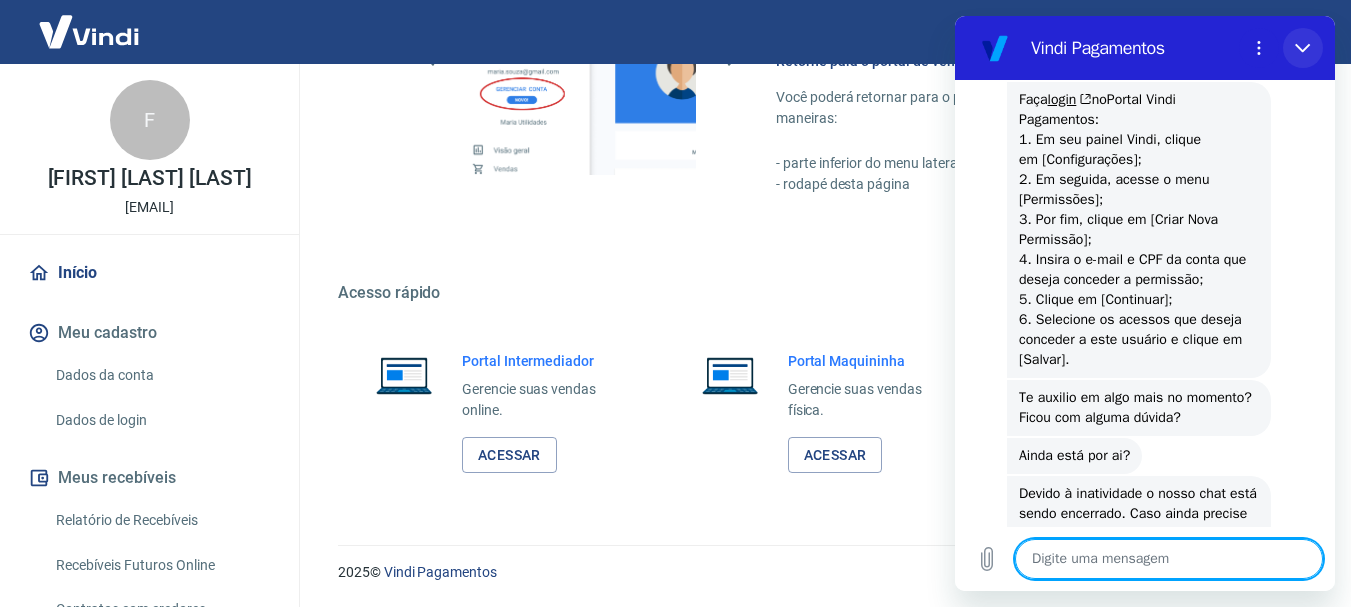 click 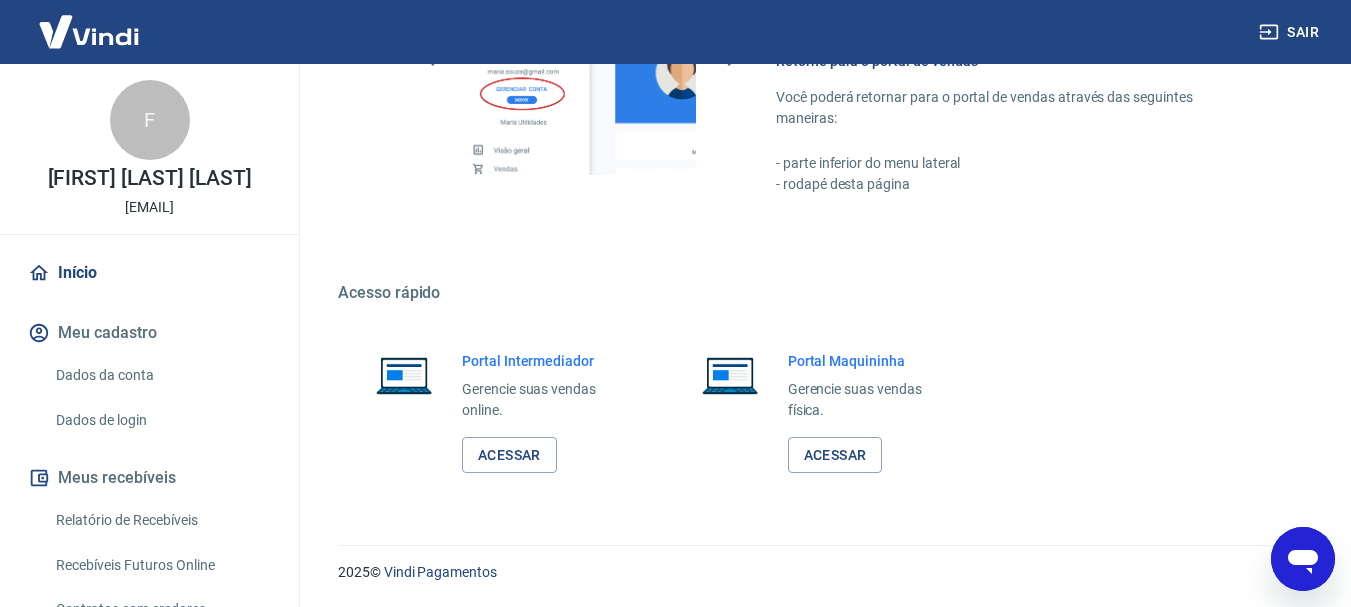 click on "Sair" at bounding box center (1291, 32) 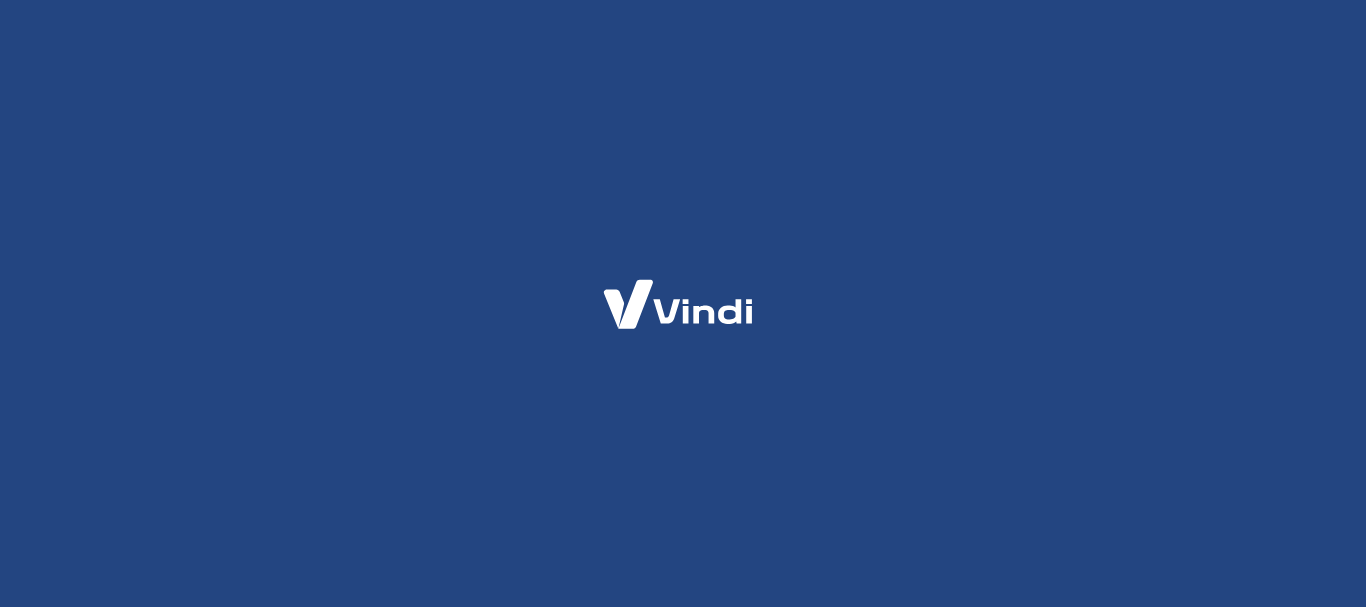scroll, scrollTop: 0, scrollLeft: 0, axis: both 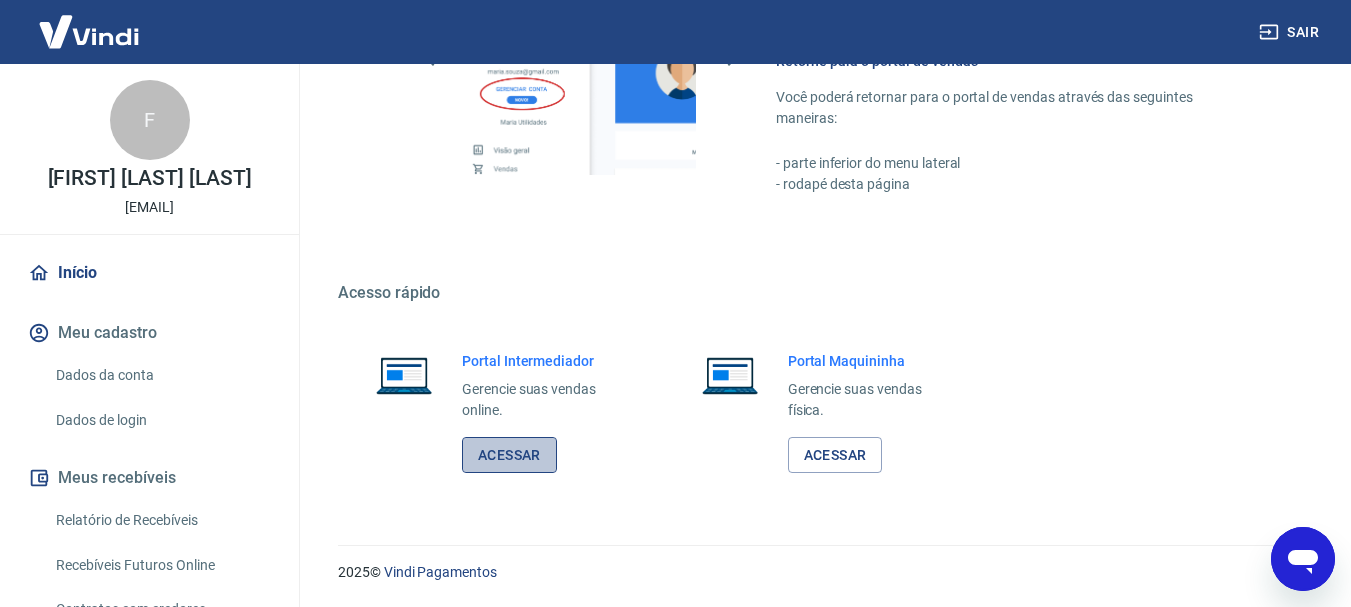 click on "Acessar" at bounding box center (509, 455) 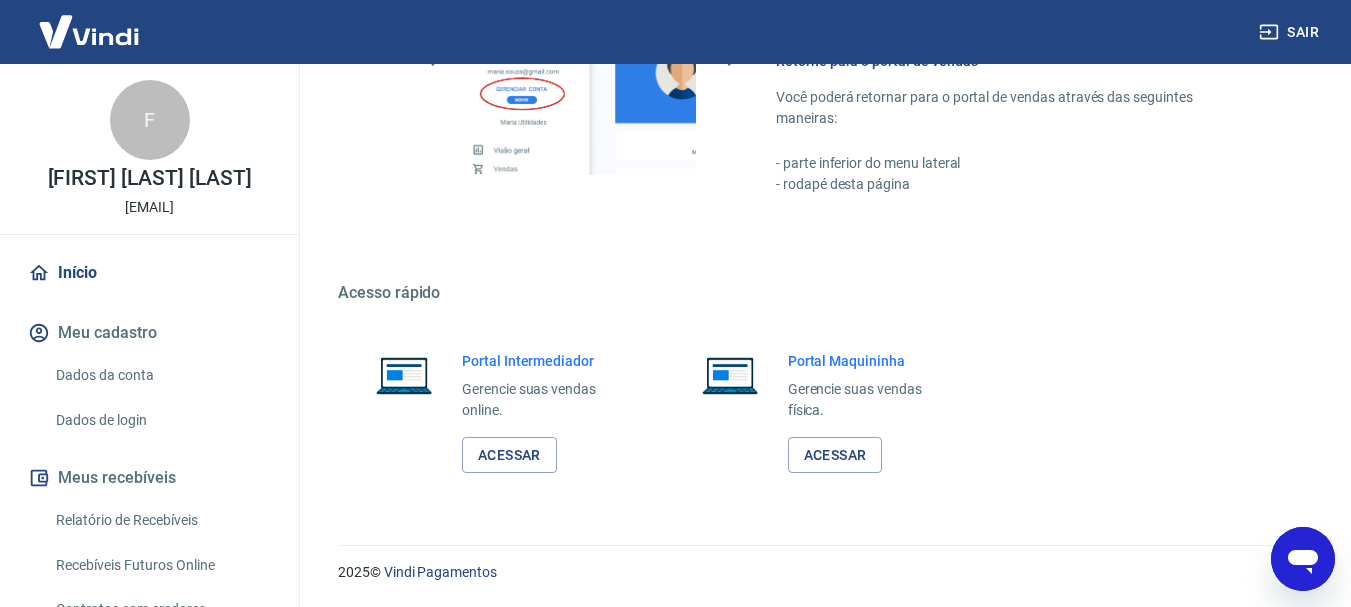 click 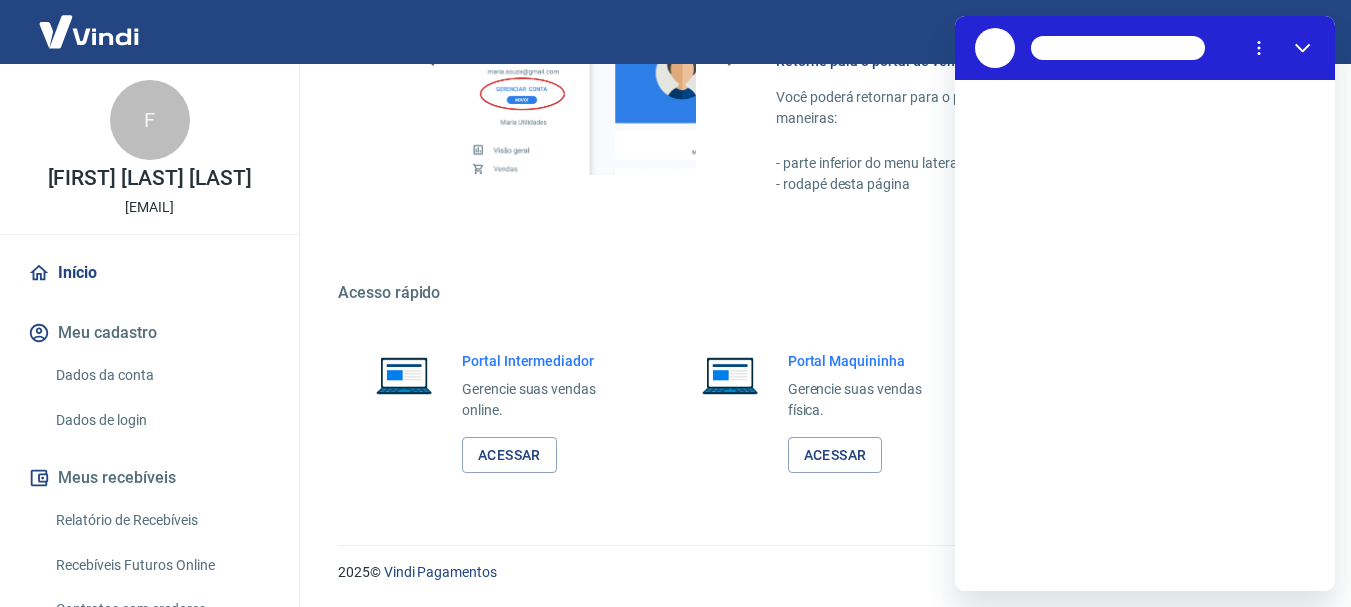 scroll, scrollTop: 0, scrollLeft: 0, axis: both 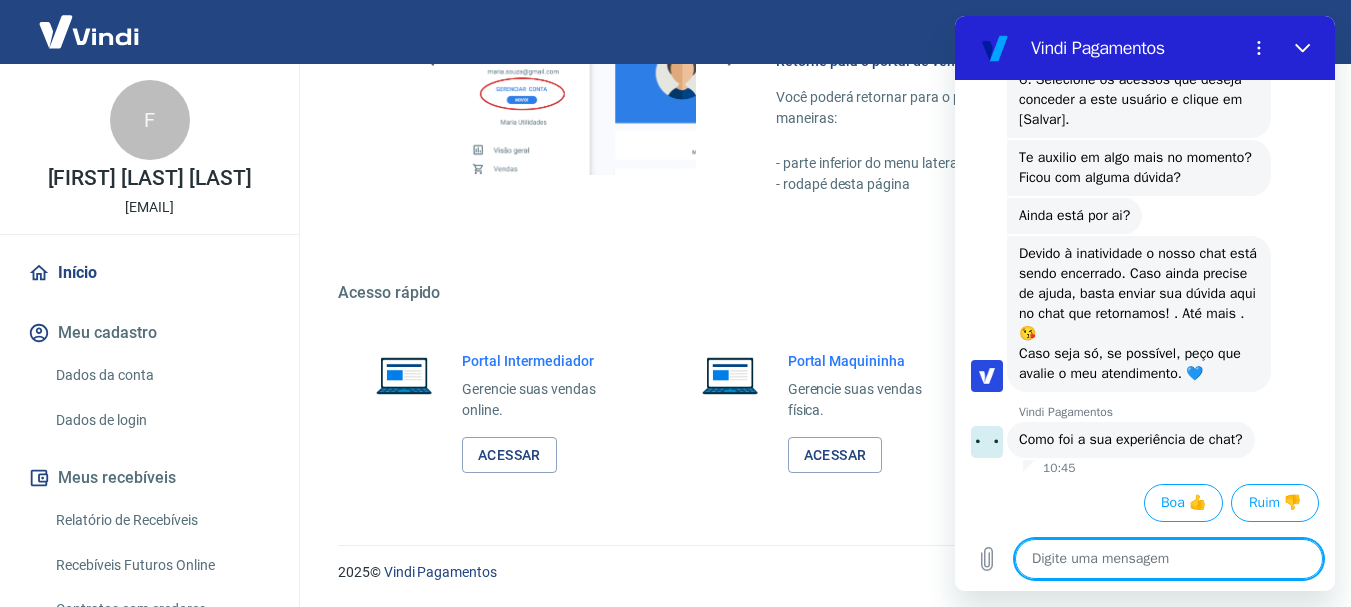 click at bounding box center [1169, 559] 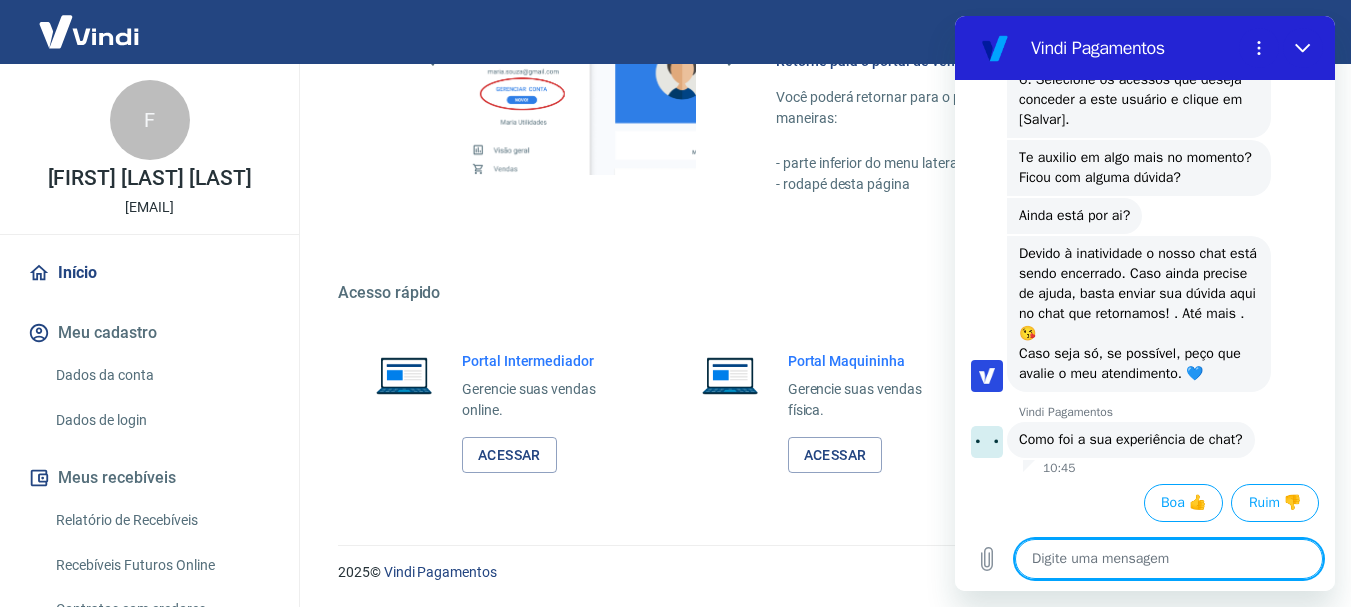 type on "o" 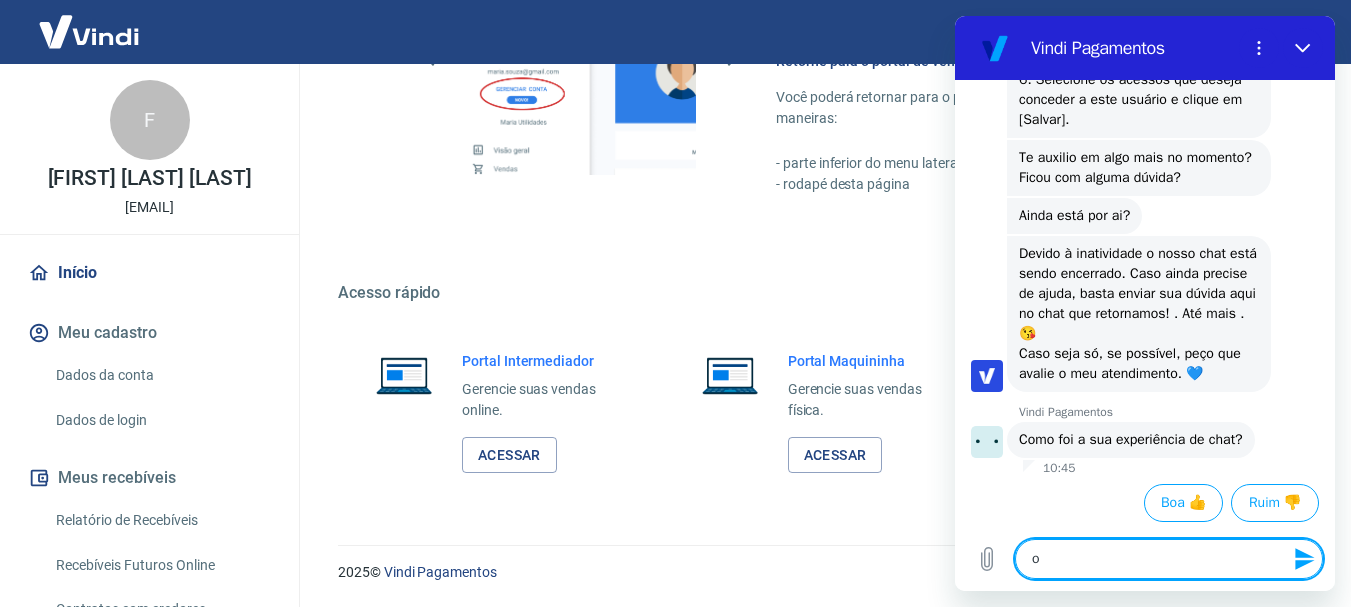 type on "ol" 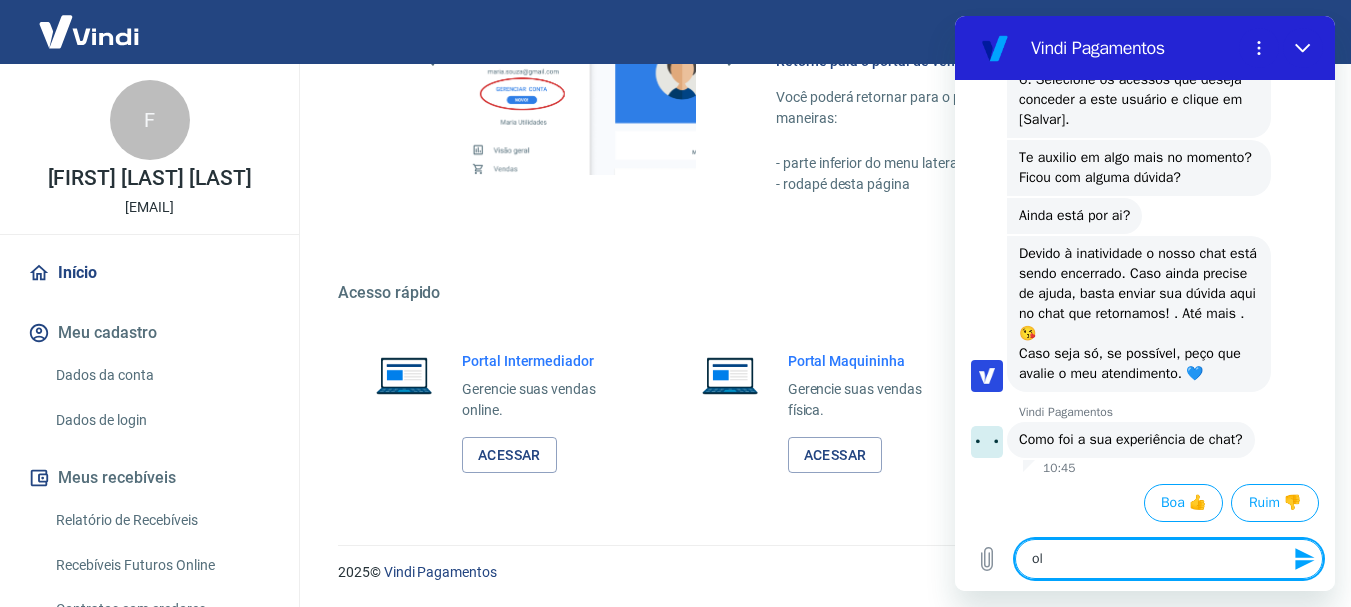 type on "ola" 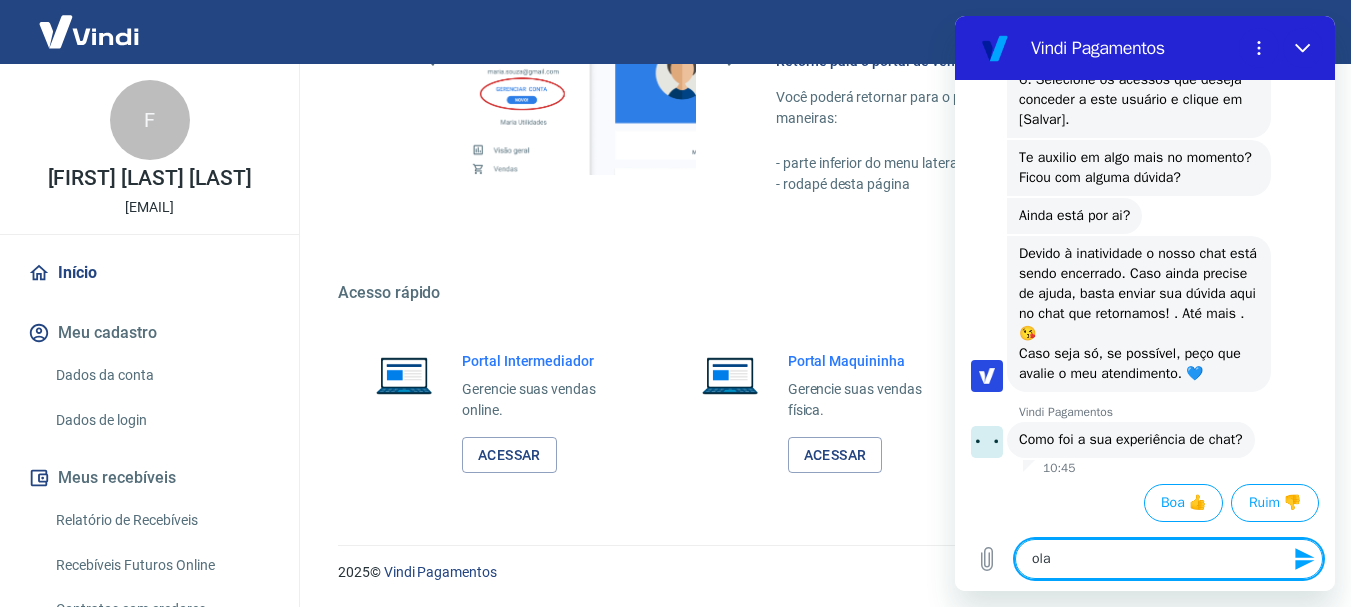 type 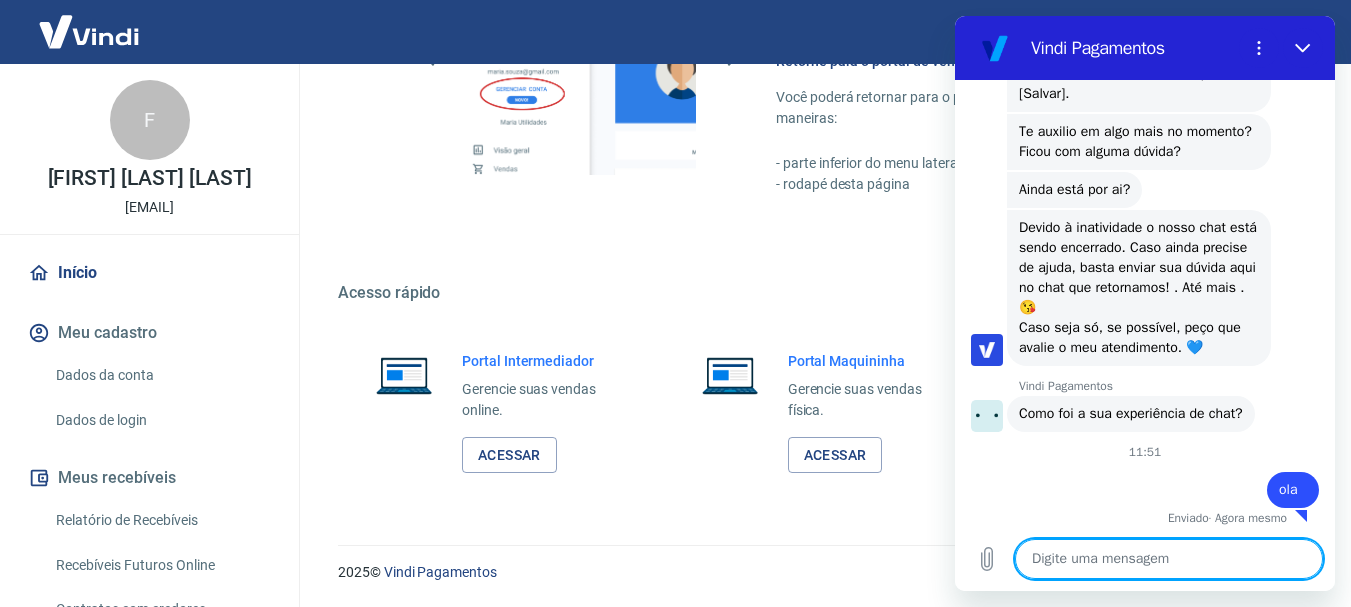 scroll, scrollTop: 2178, scrollLeft: 0, axis: vertical 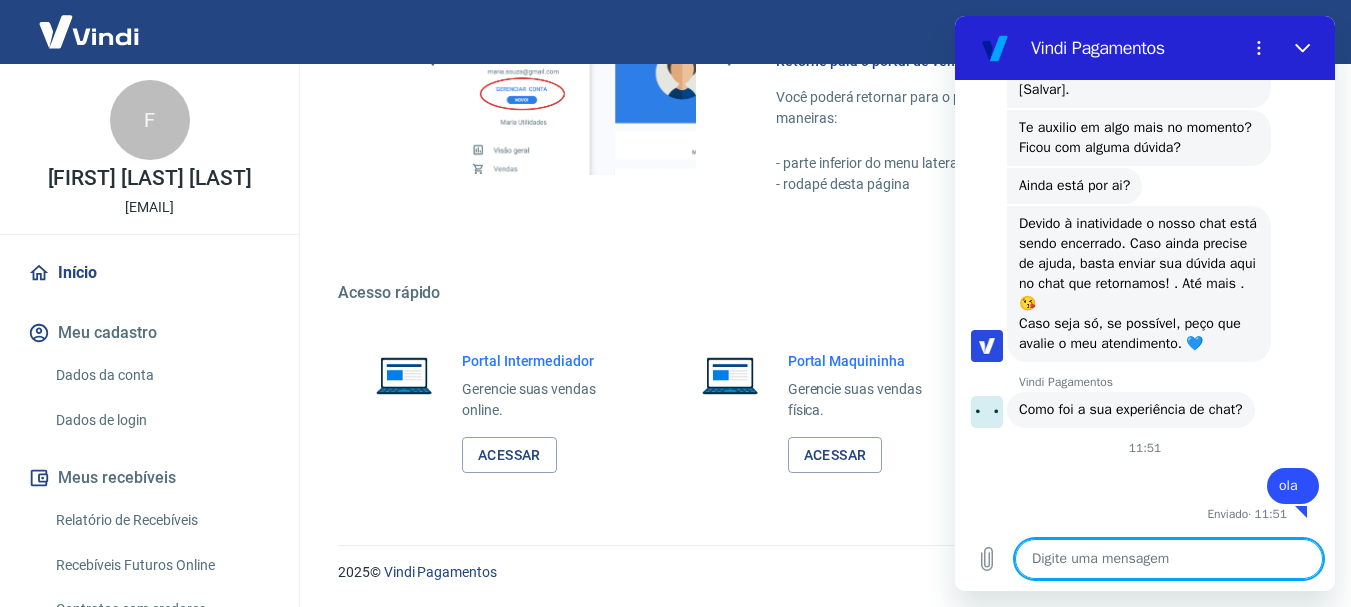 click on "Vindi Pagamentos diz:  Como foi a sua experiência de chat?" at bounding box center [1131, 410] 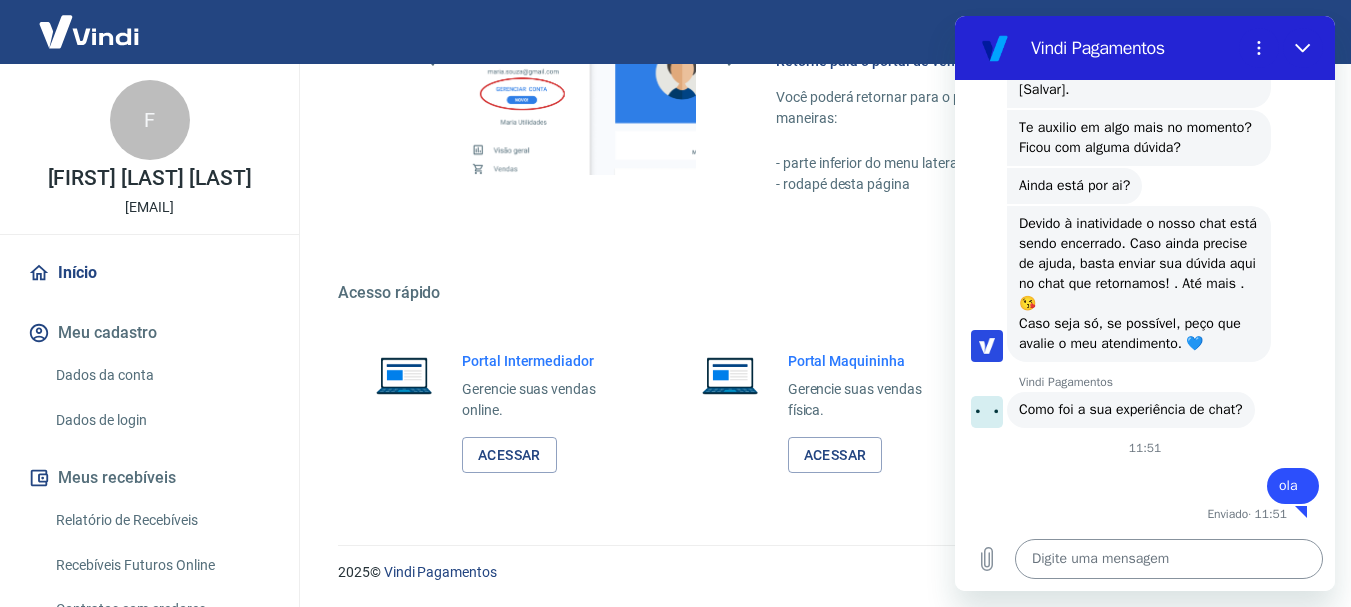 click at bounding box center (1169, 559) 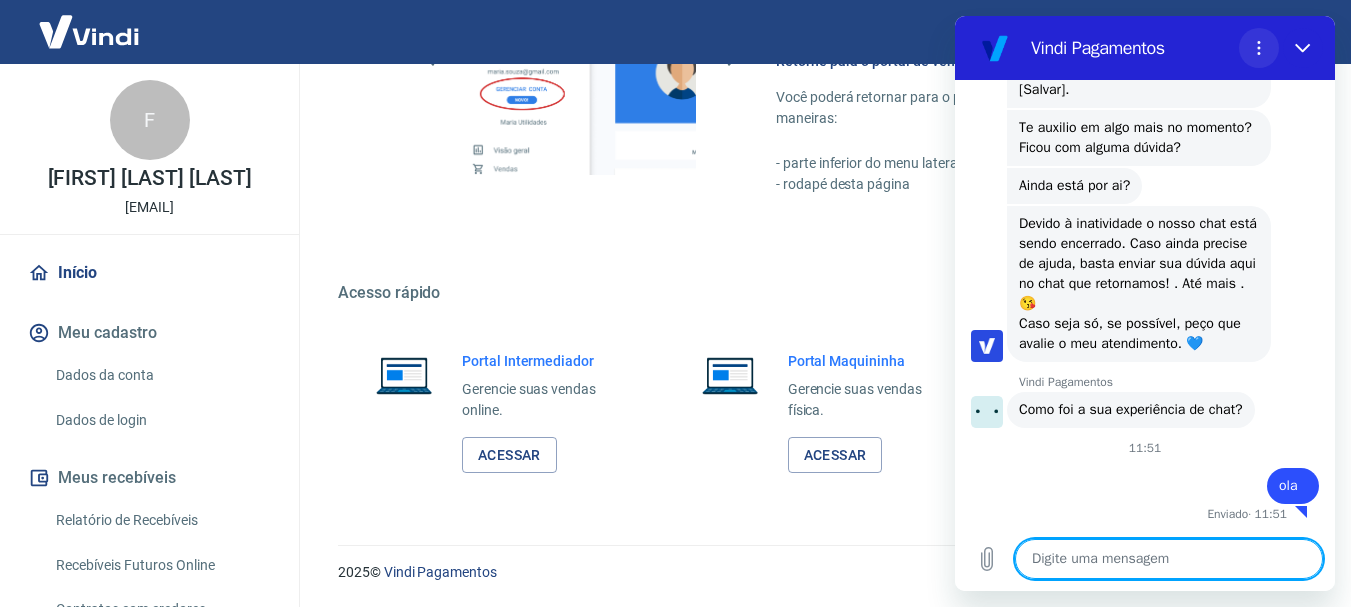 click 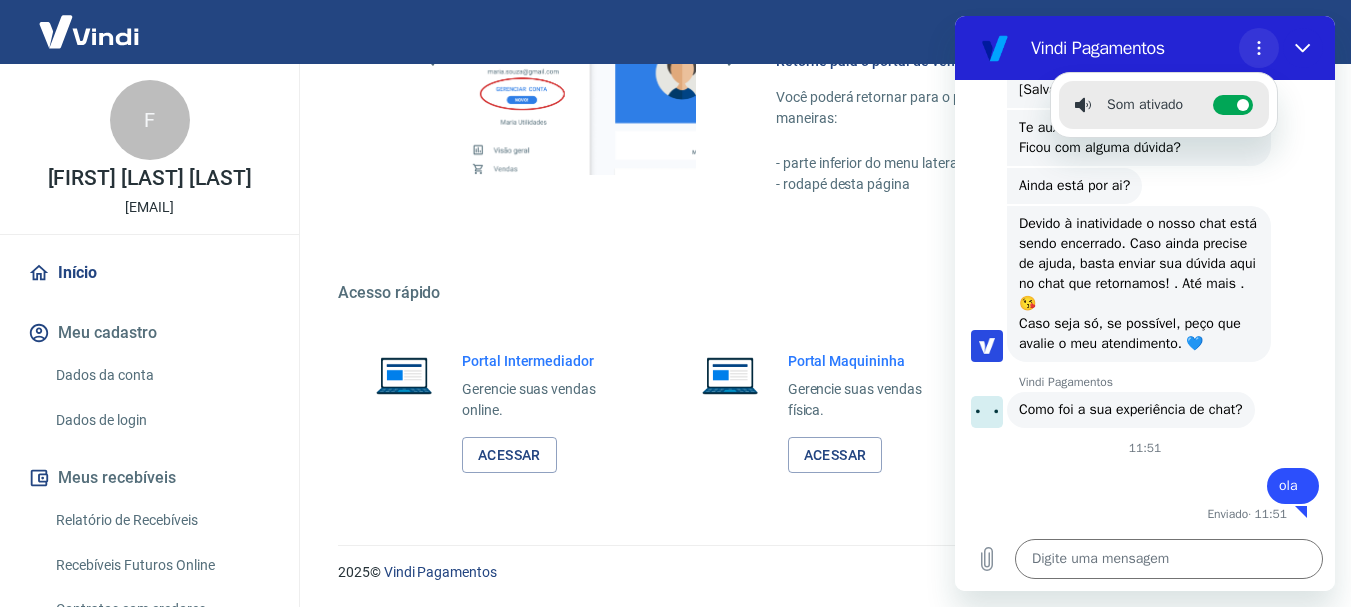 click 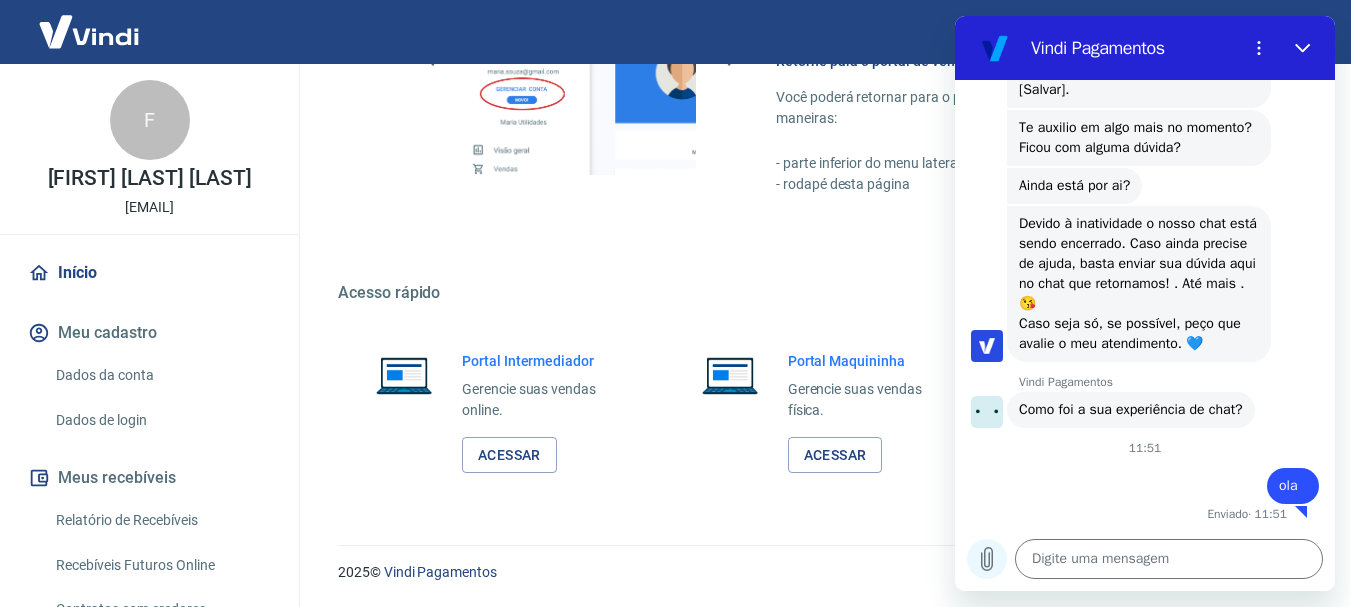 click 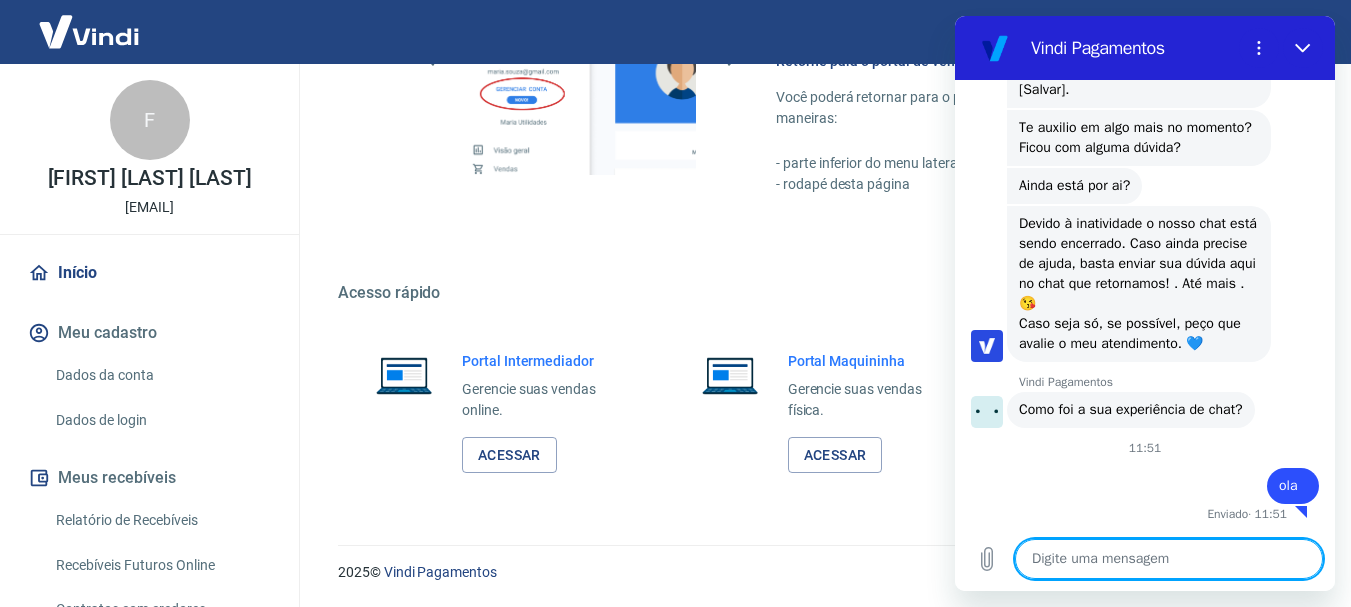 click at bounding box center (1169, 559) 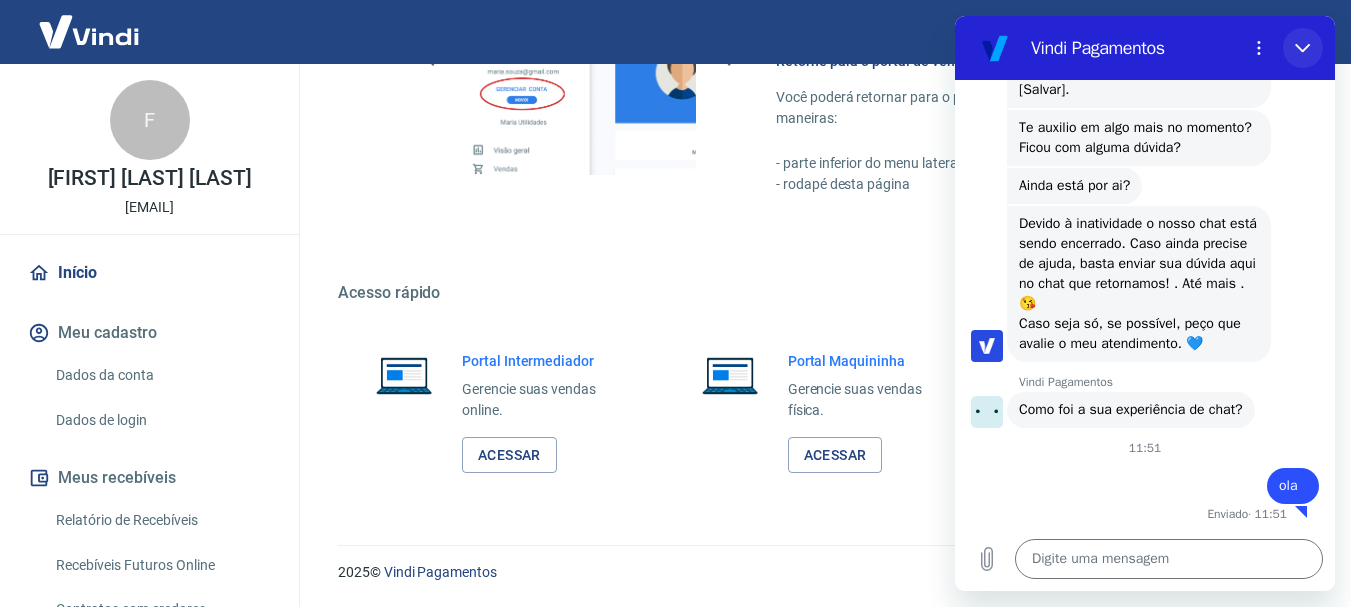 drag, startPoint x: 1299, startPoint y: 51, endPoint x: 1989, endPoint y: 19, distance: 690.74164 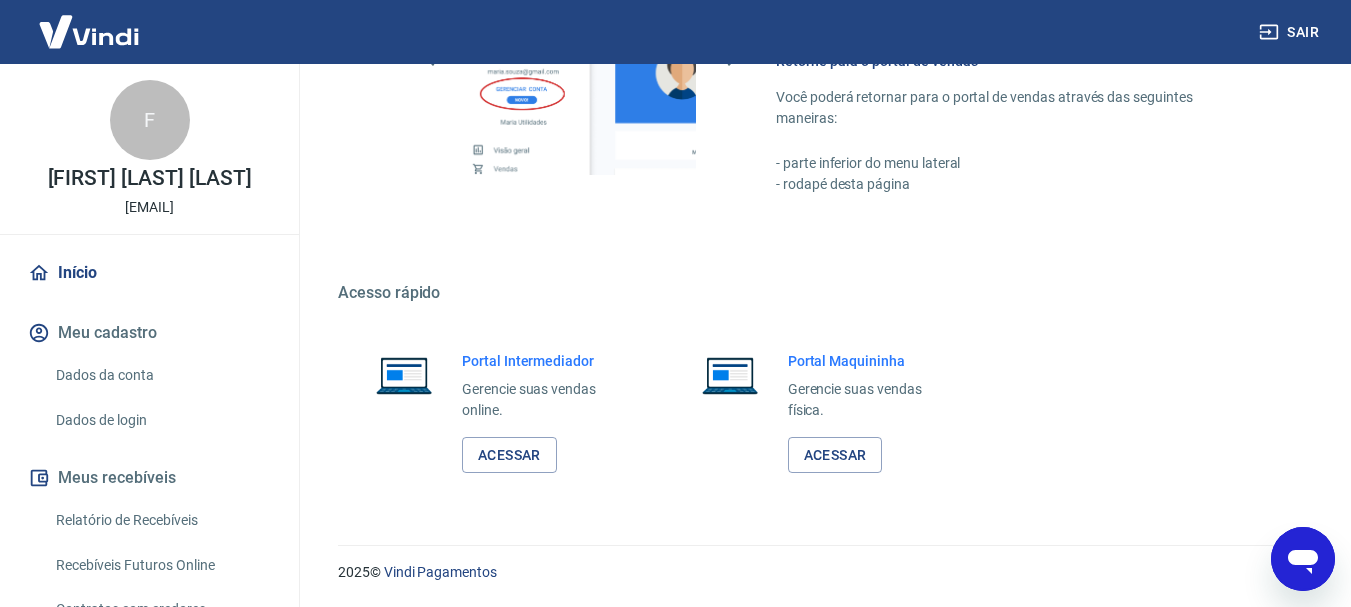 click 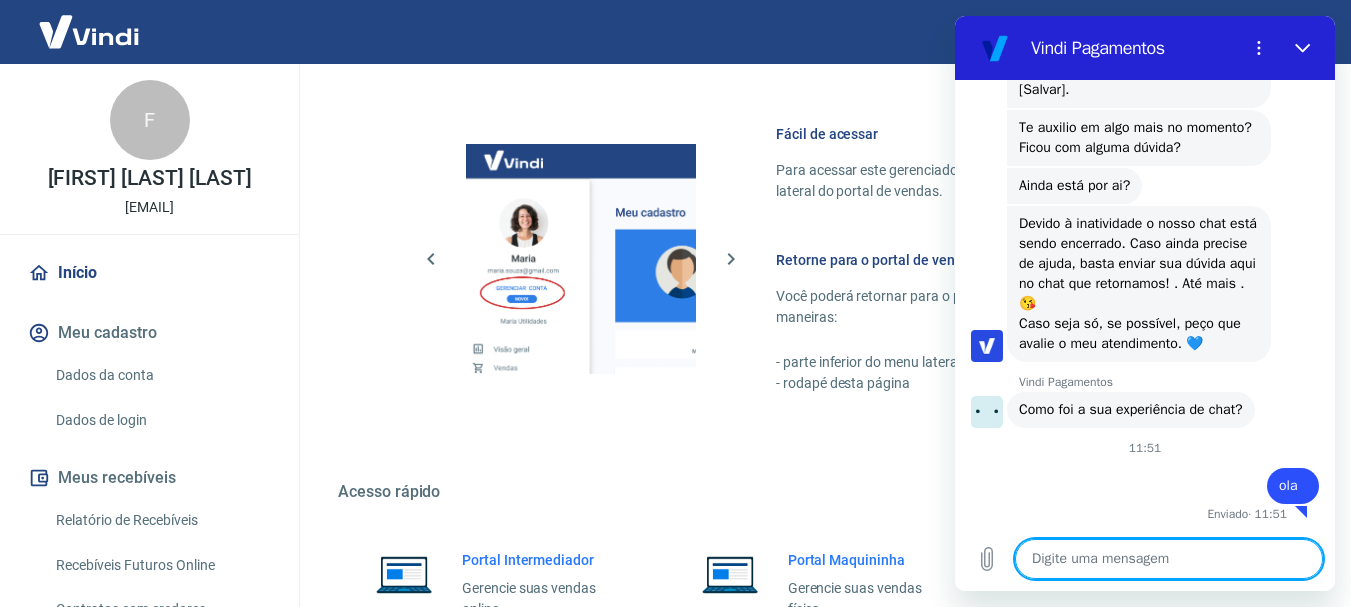 scroll, scrollTop: 1041, scrollLeft: 0, axis: vertical 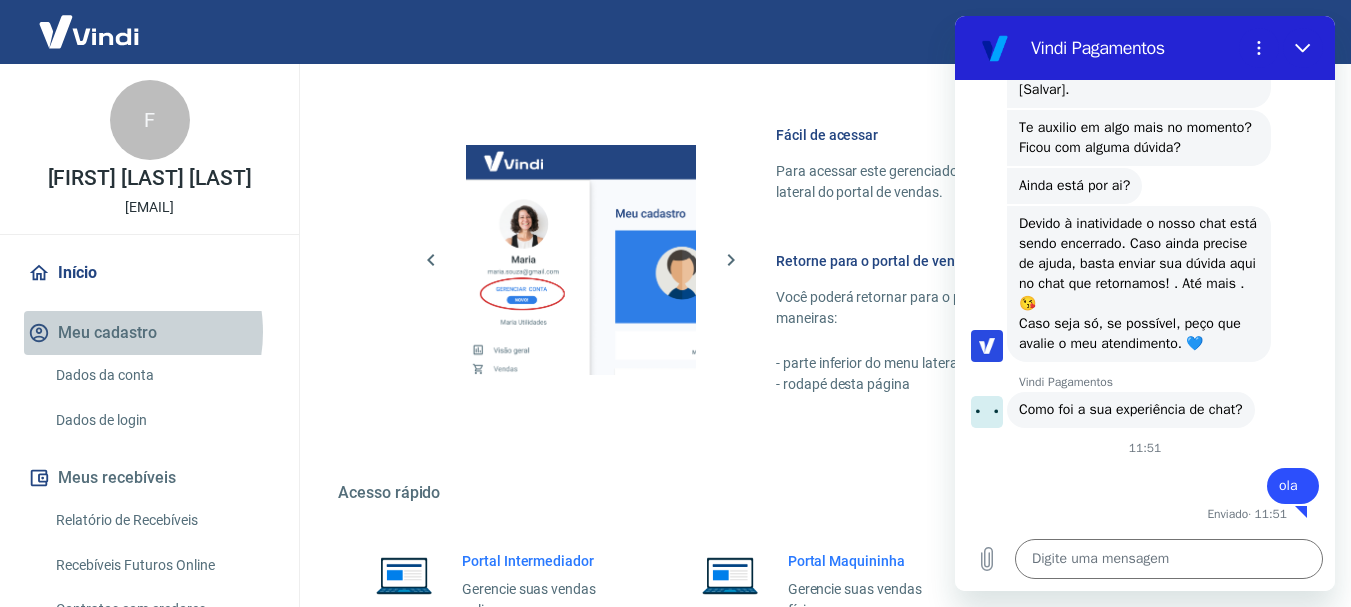 click on "Meu cadastro" at bounding box center [149, 333] 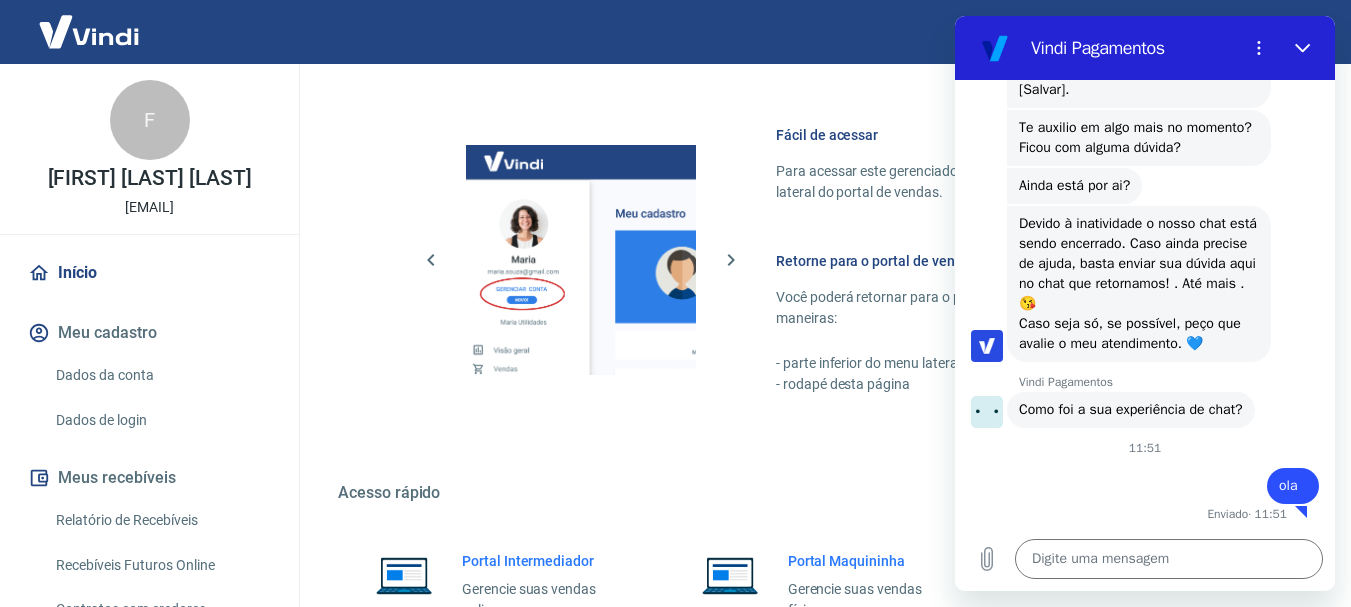click on "Início" at bounding box center [149, 273] 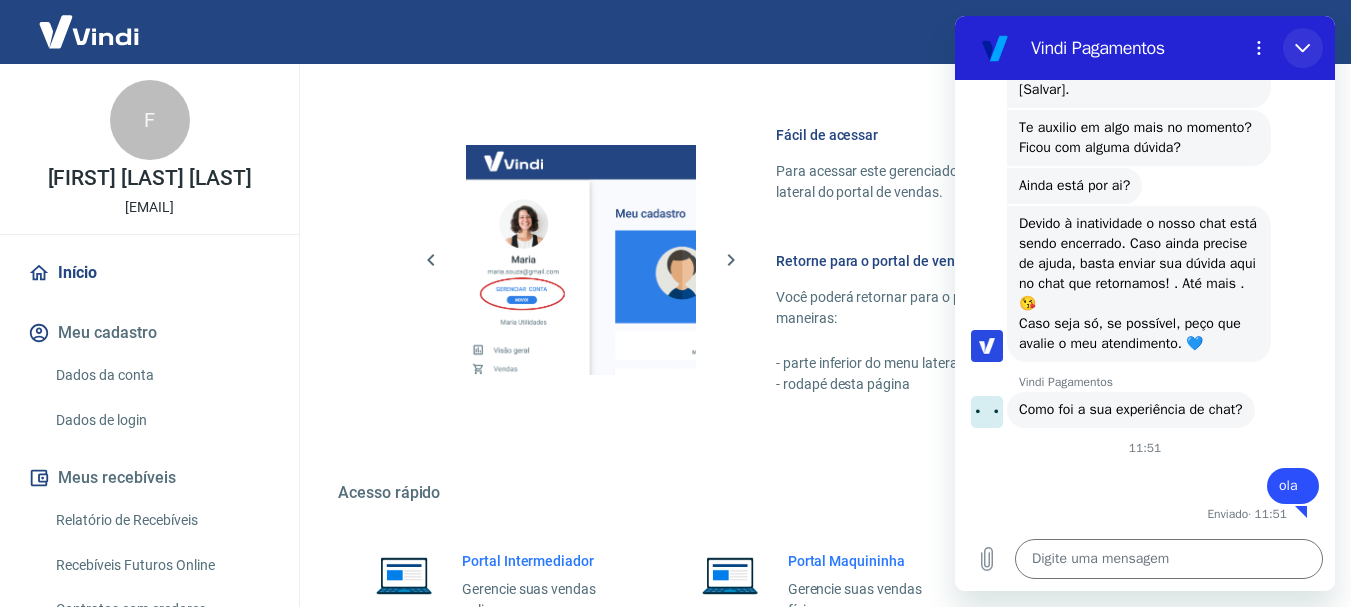 click 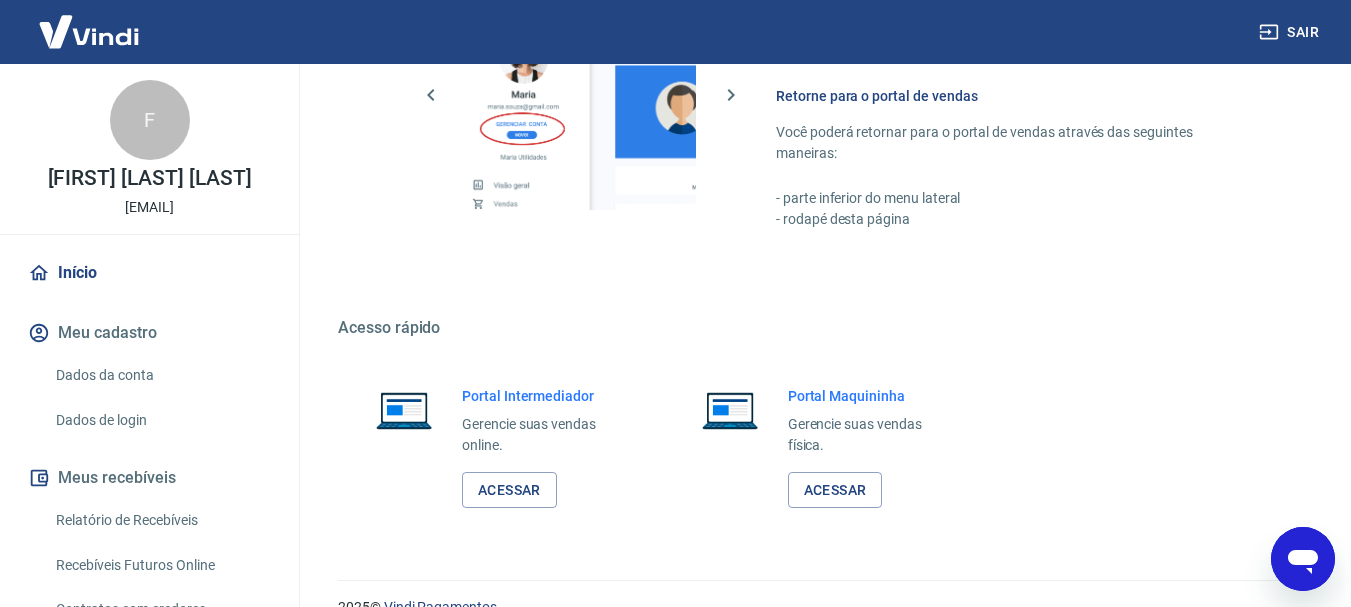 scroll, scrollTop: 1241, scrollLeft: 0, axis: vertical 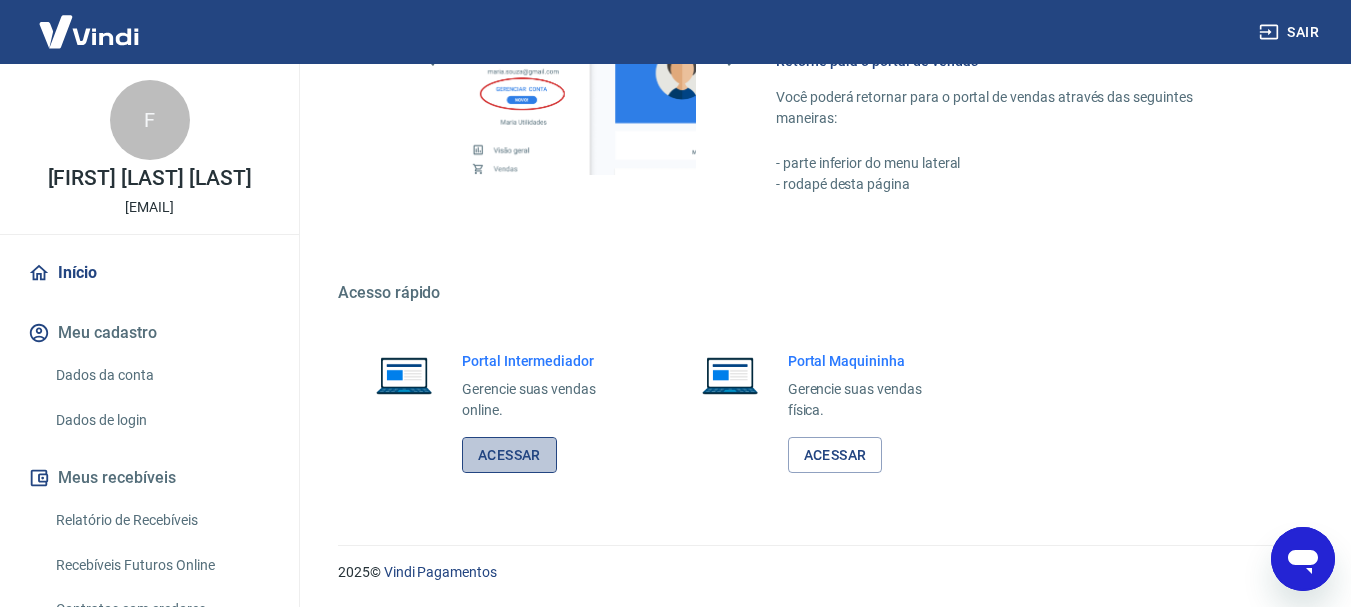click on "Acessar" at bounding box center [509, 455] 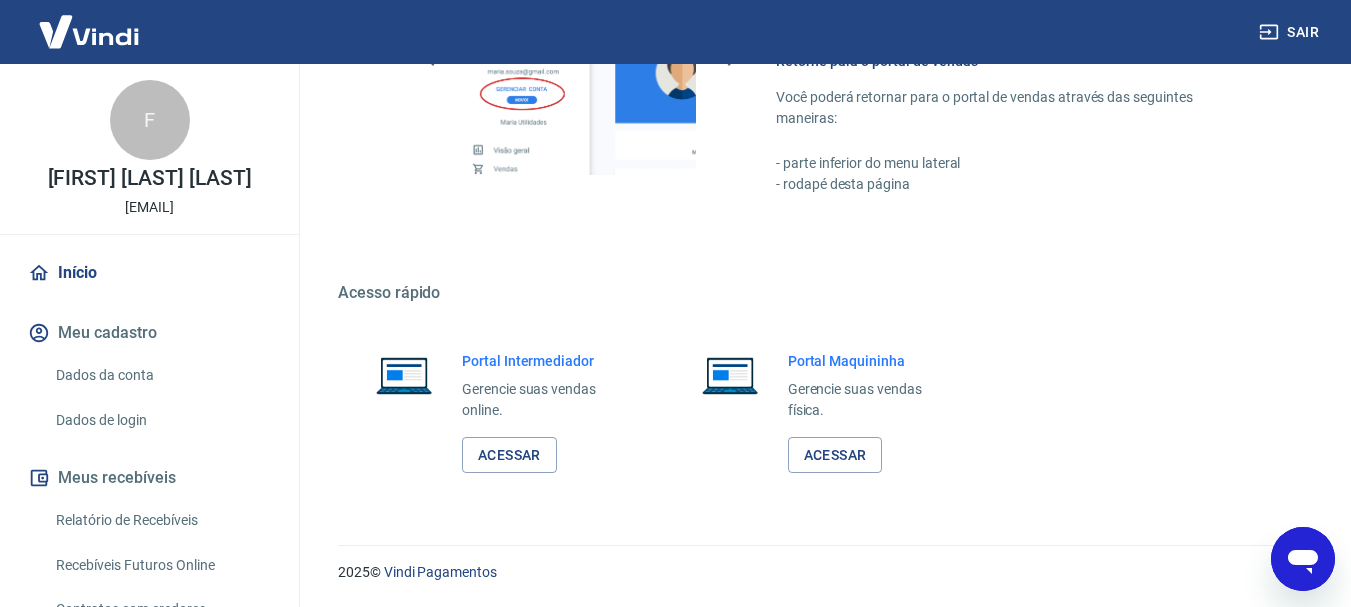 click 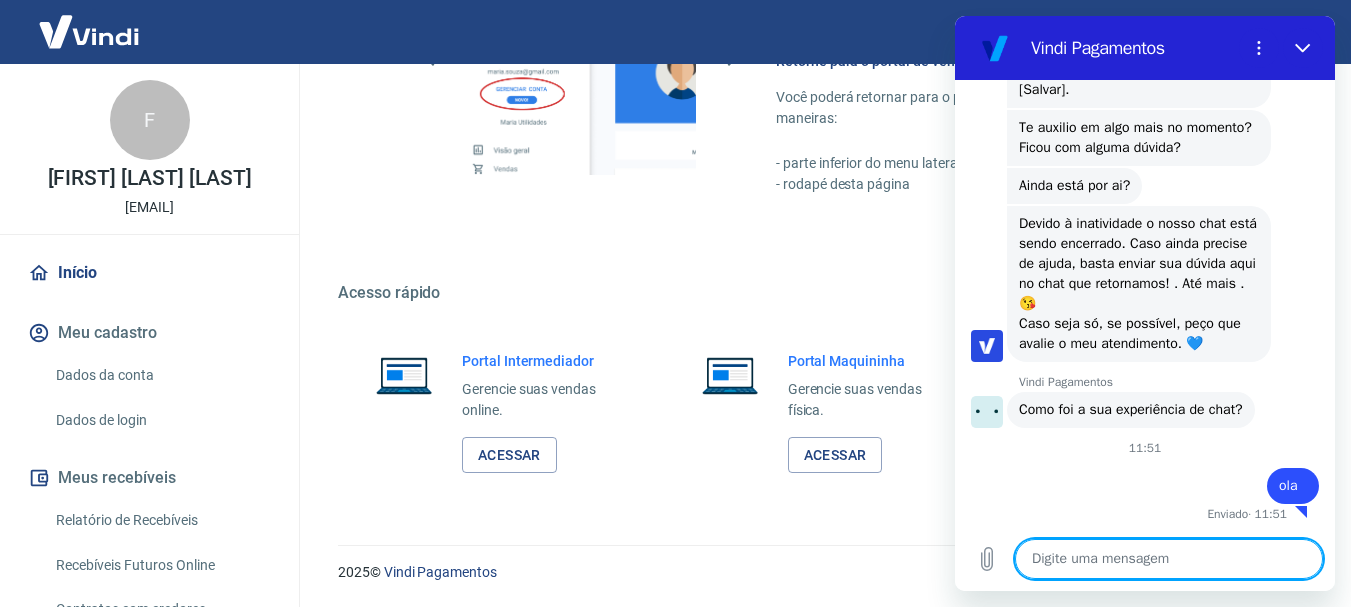 click at bounding box center (1169, 559) 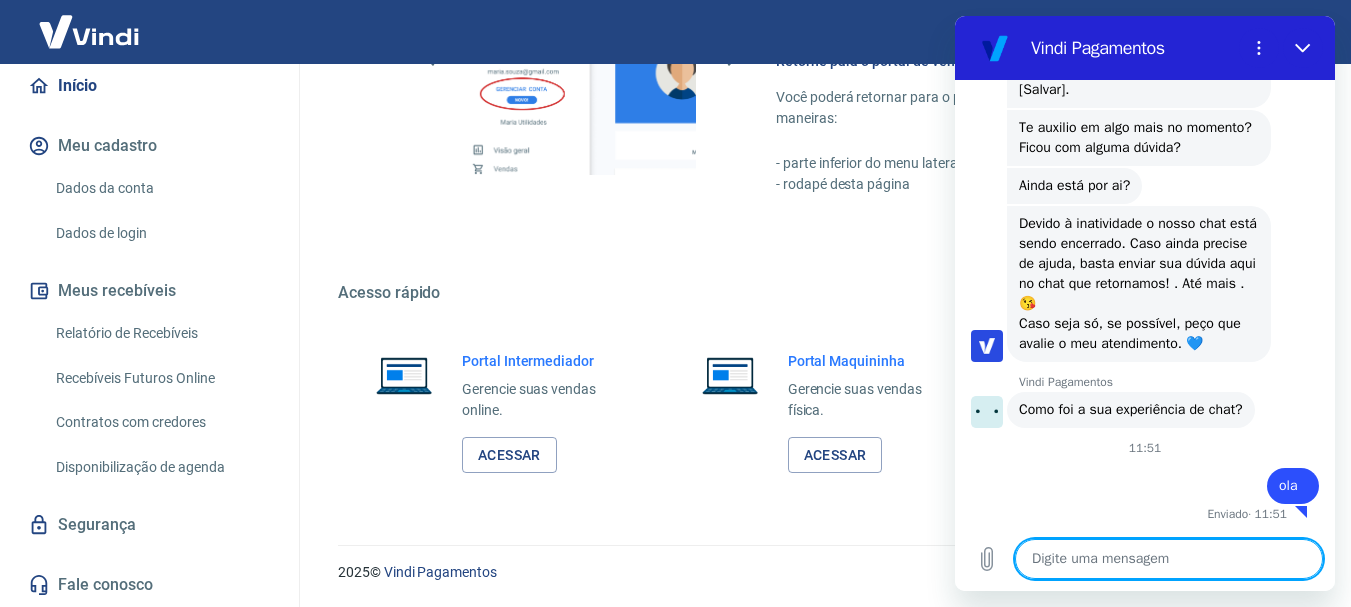 scroll, scrollTop: 208, scrollLeft: 0, axis: vertical 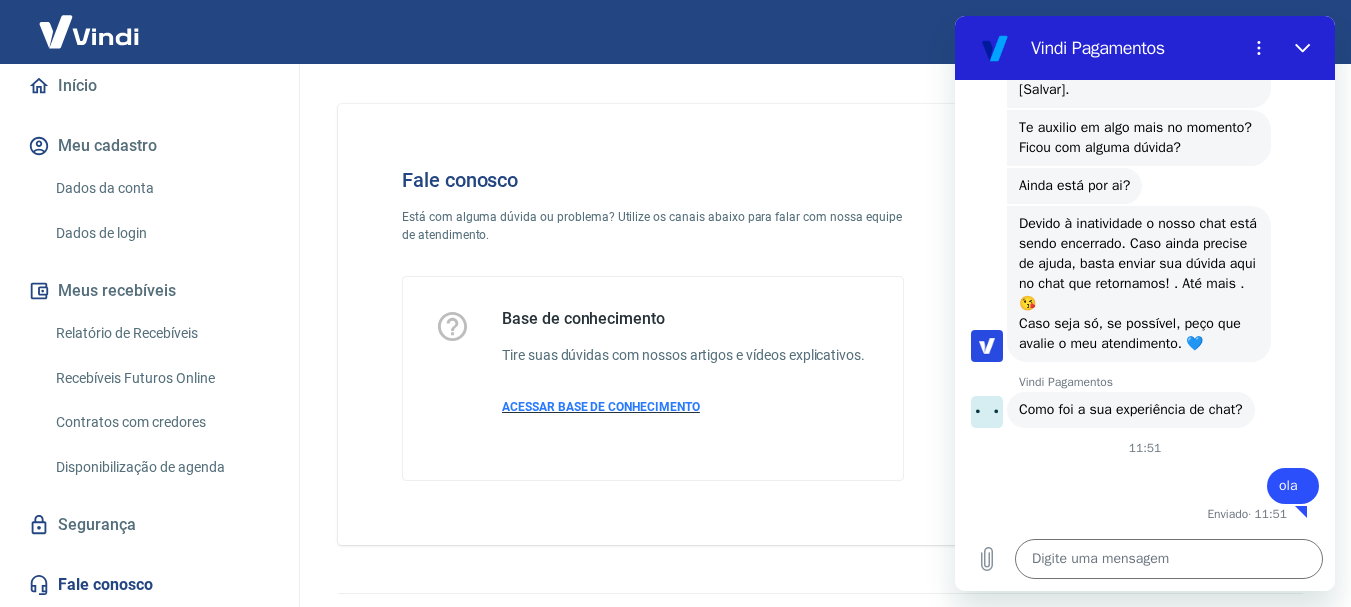 click on "ACESSAR BASE DE CONHECIMENTO" at bounding box center [601, 407] 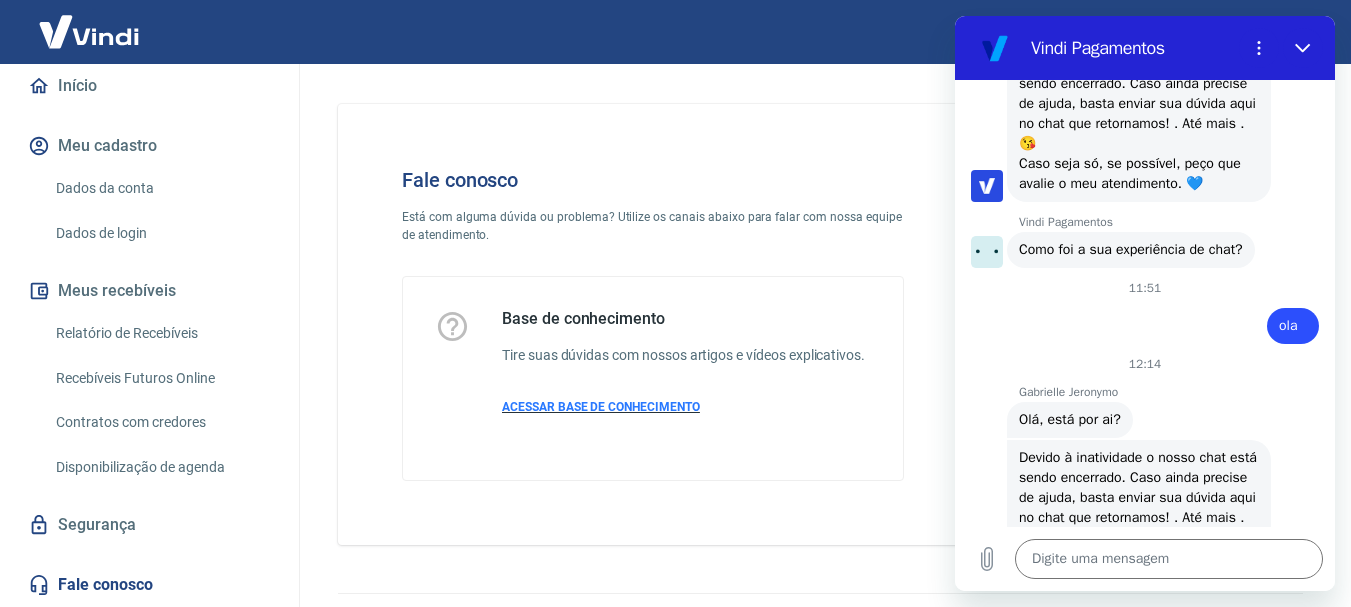 type on "x" 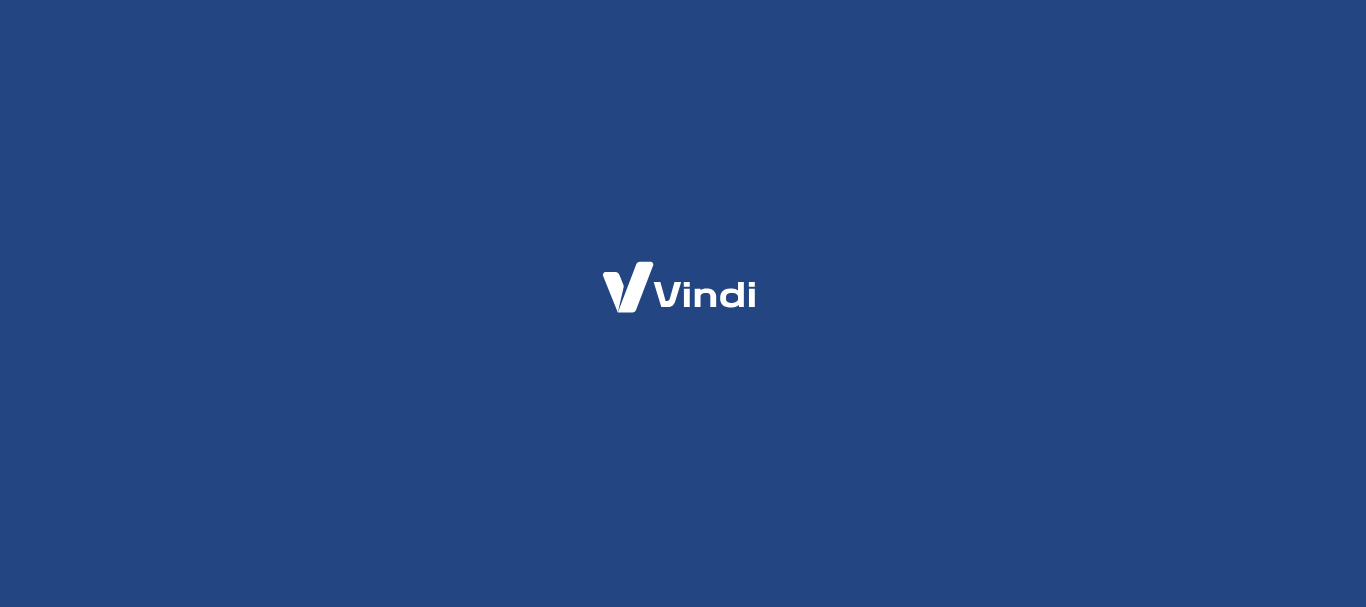 scroll, scrollTop: 0, scrollLeft: 0, axis: both 